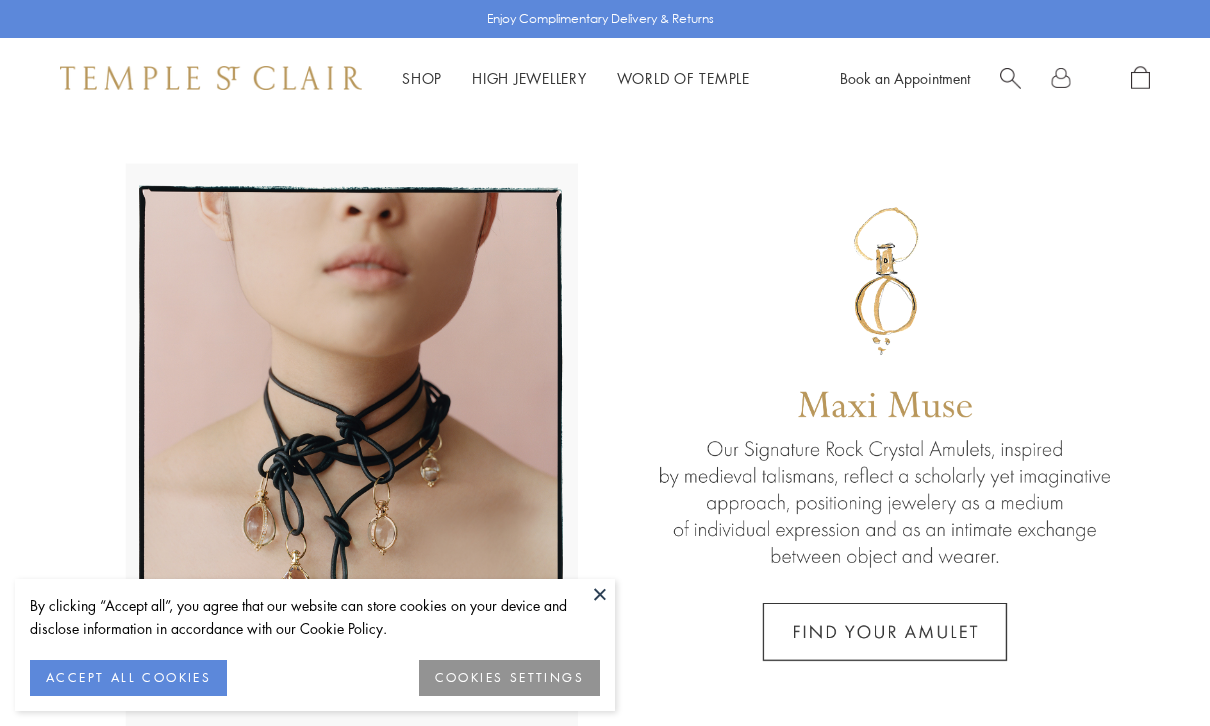scroll, scrollTop: 0, scrollLeft: 0, axis: both 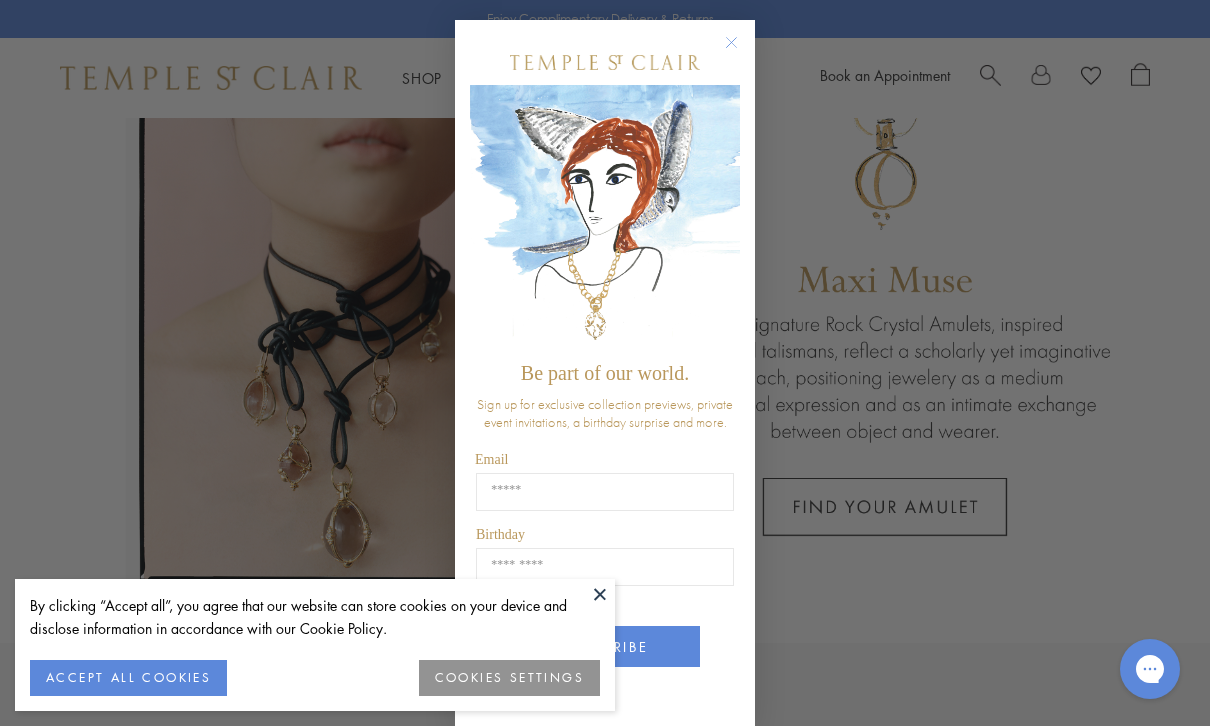 click at bounding box center (600, 594) 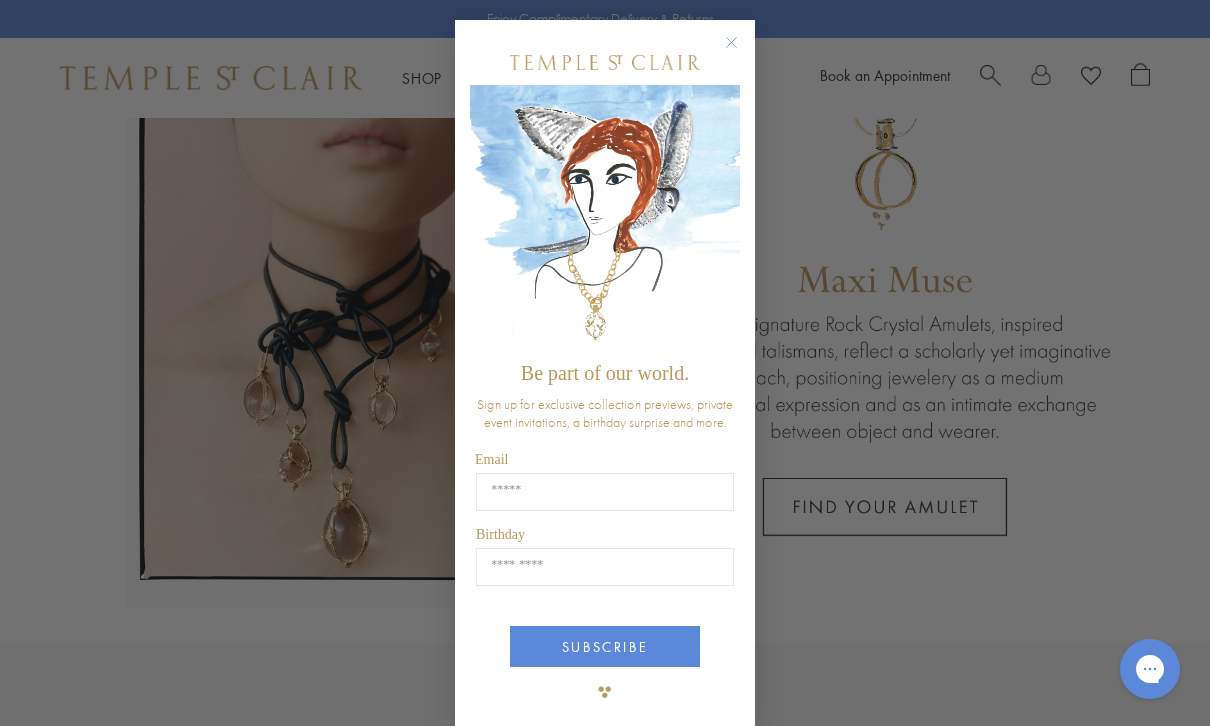 click on "Close dialog" at bounding box center (741, 52) 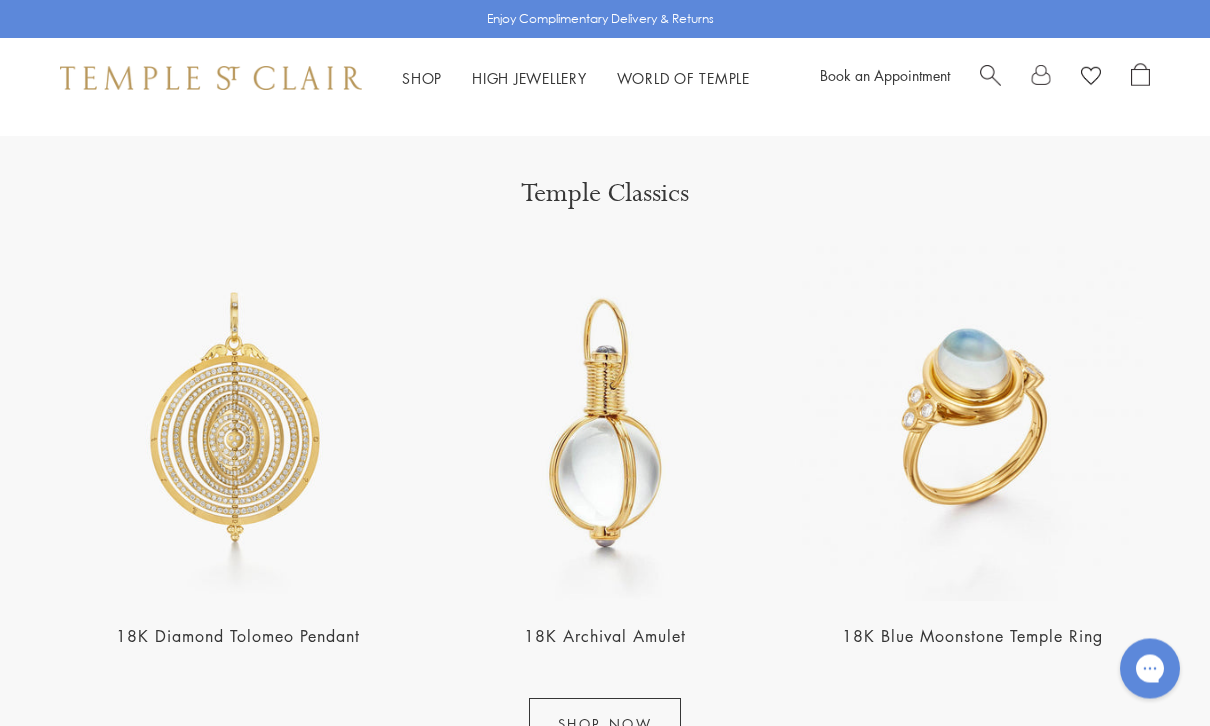 scroll, scrollTop: 2038, scrollLeft: 0, axis: vertical 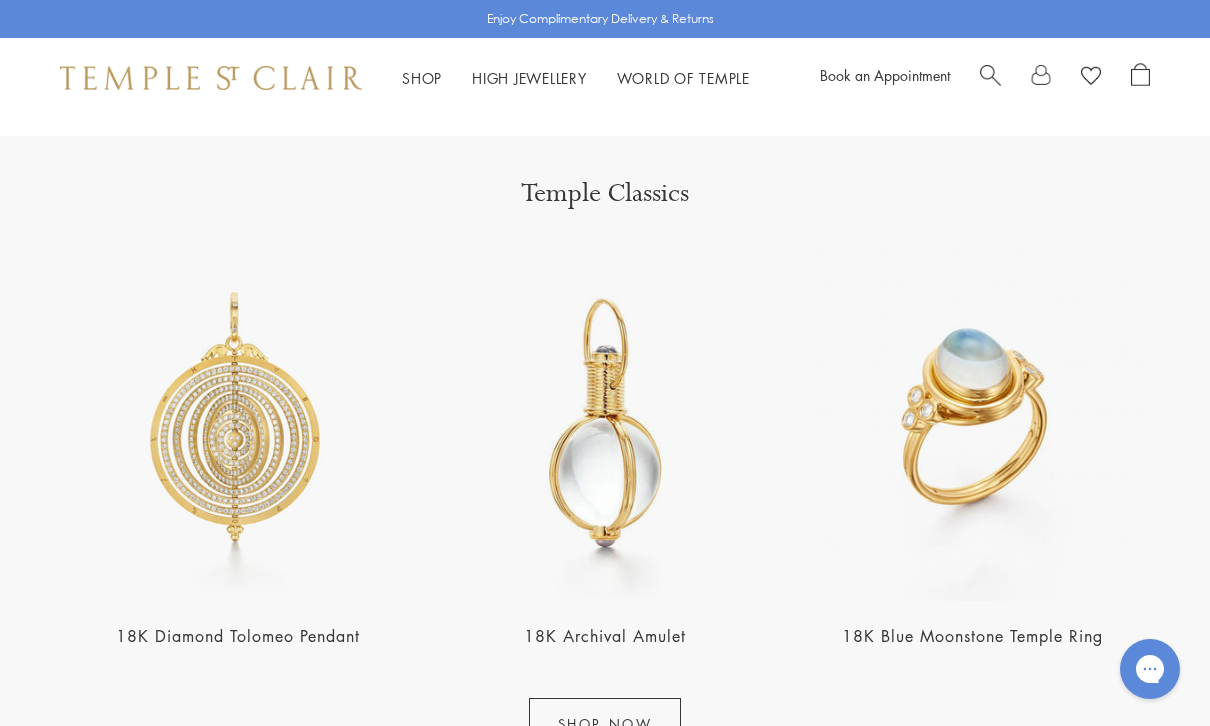 click at bounding box center [237, 423] 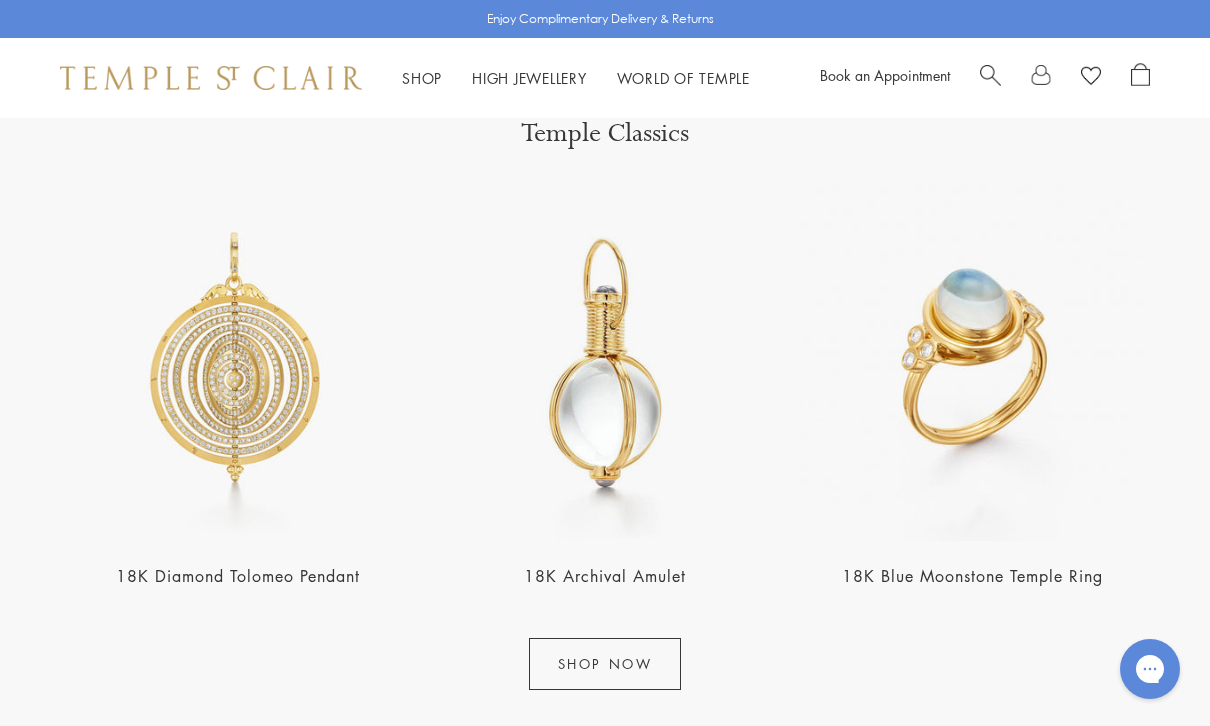 click at bounding box center [604, 363] 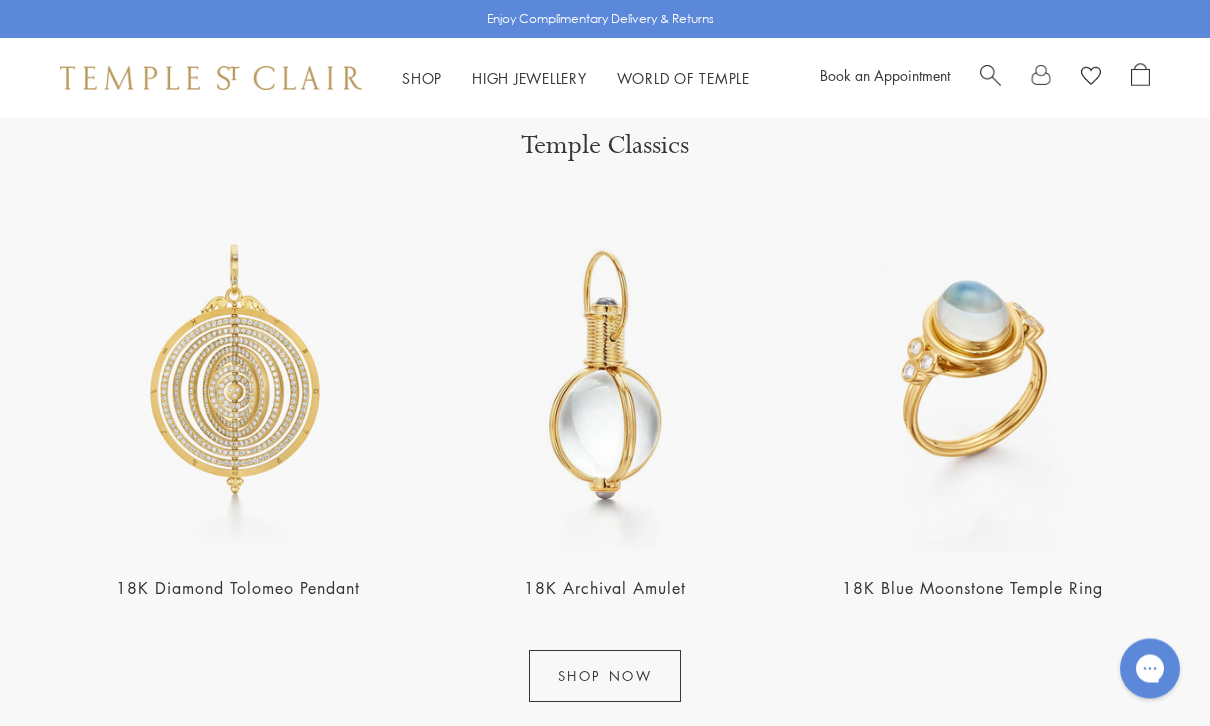 scroll, scrollTop: 2094, scrollLeft: 0, axis: vertical 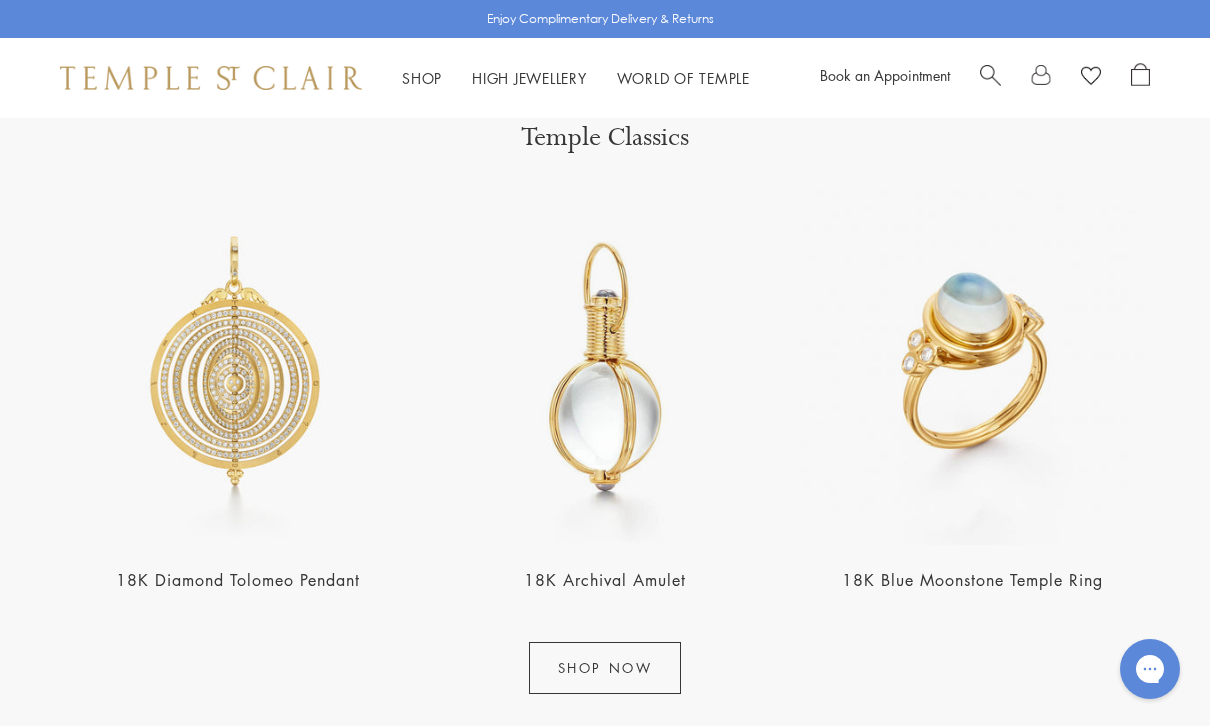 click at bounding box center (972, 367) 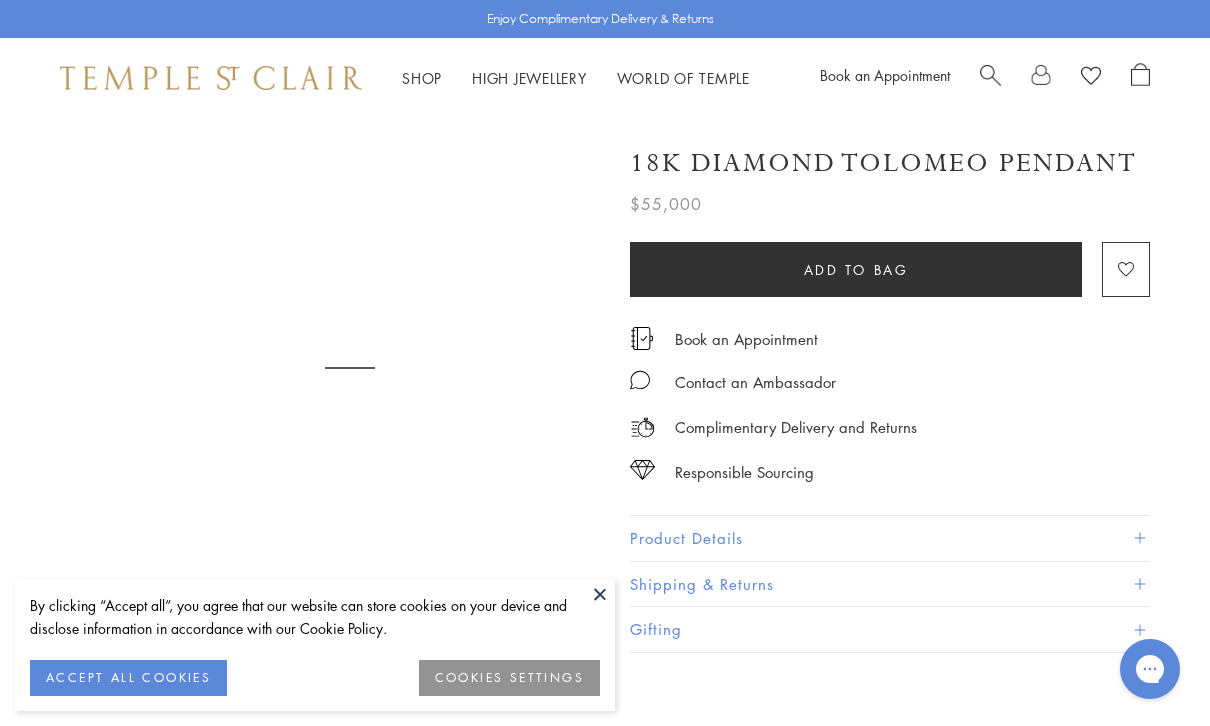 scroll, scrollTop: 0, scrollLeft: 0, axis: both 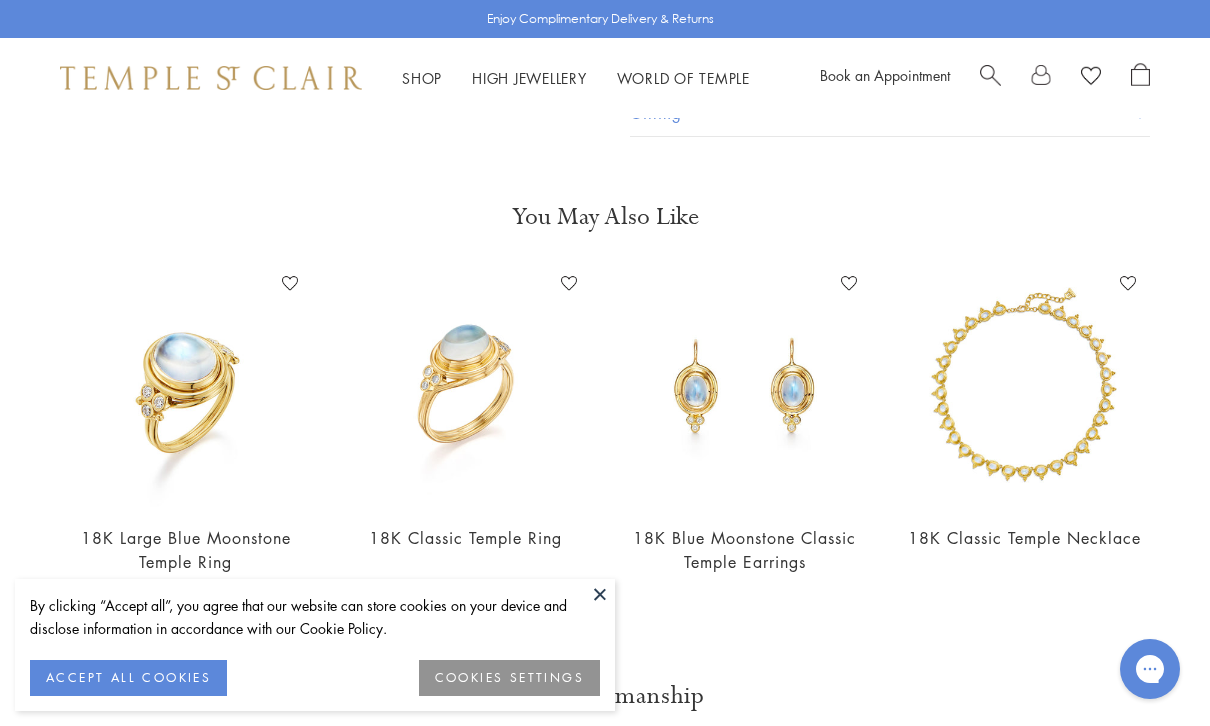 click at bounding box center [186, 388] 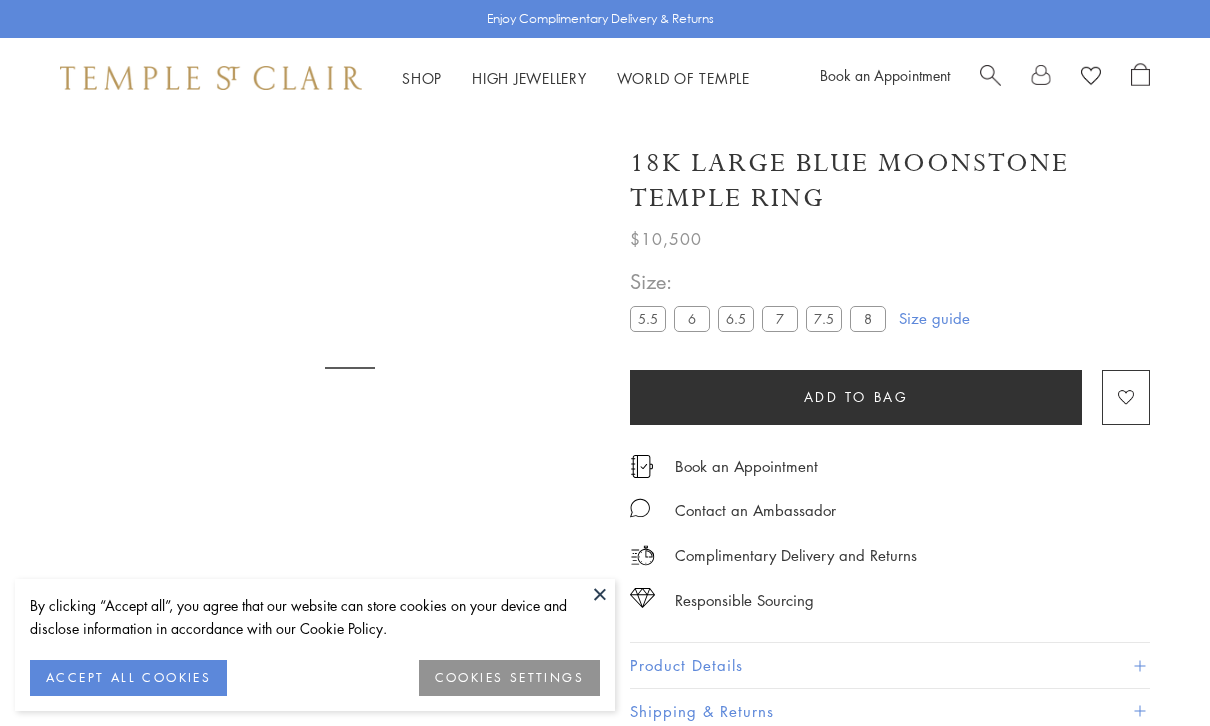 scroll, scrollTop: 0, scrollLeft: 0, axis: both 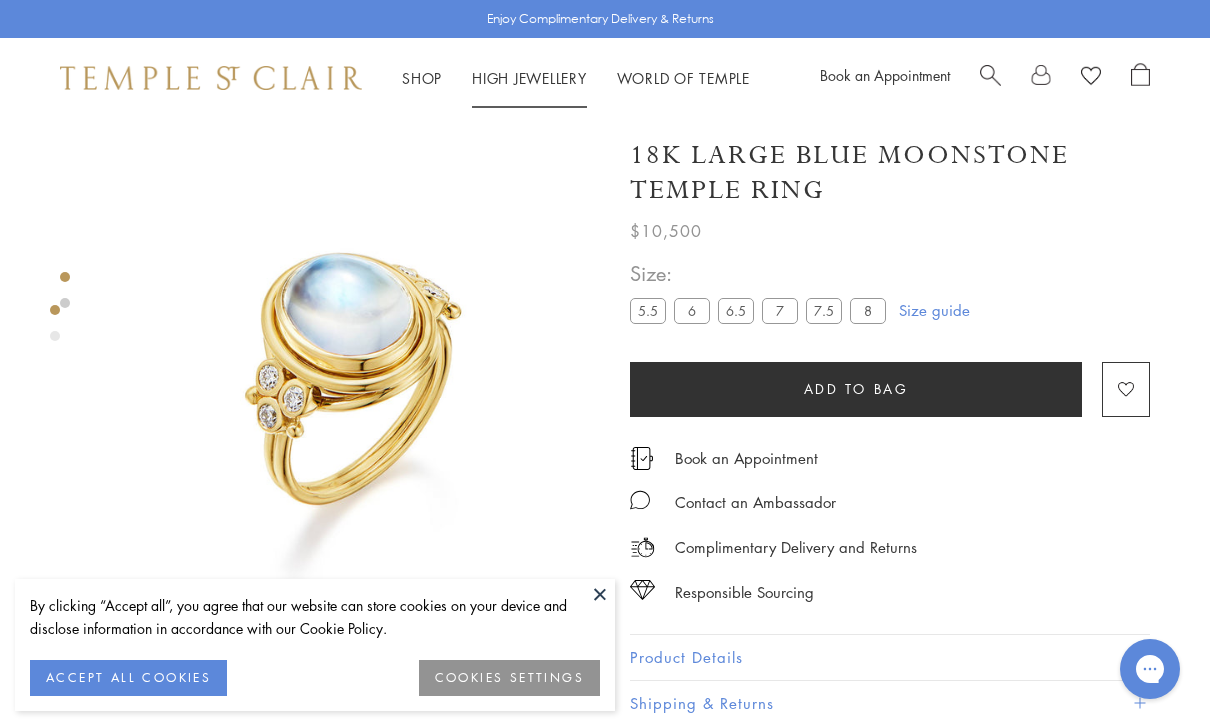 click on "High Jewellery High Jewellery" at bounding box center (529, 78) 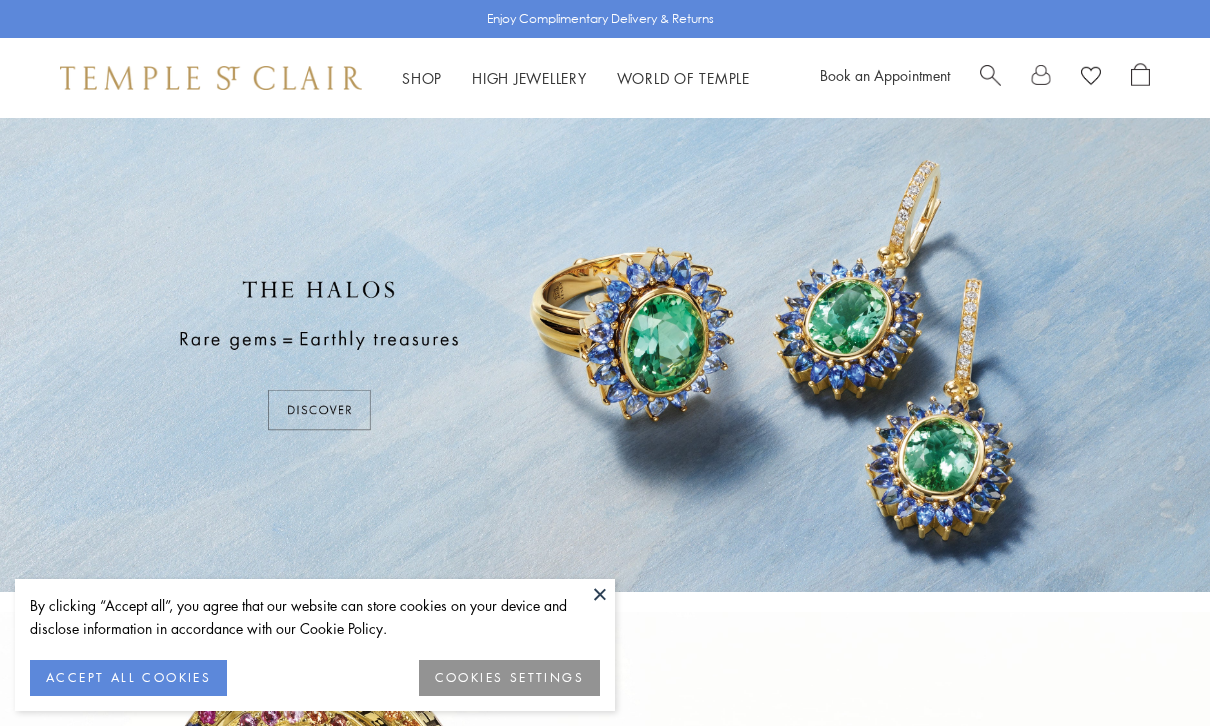 scroll, scrollTop: 0, scrollLeft: 0, axis: both 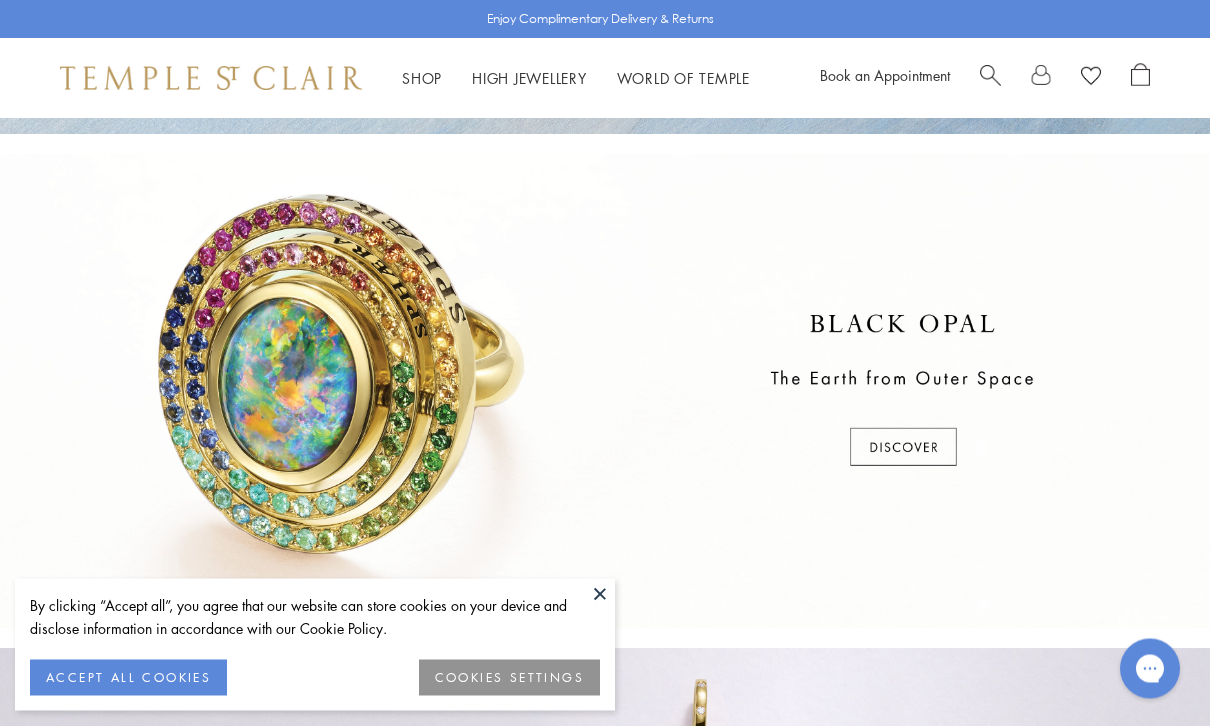 click at bounding box center (605, 392) 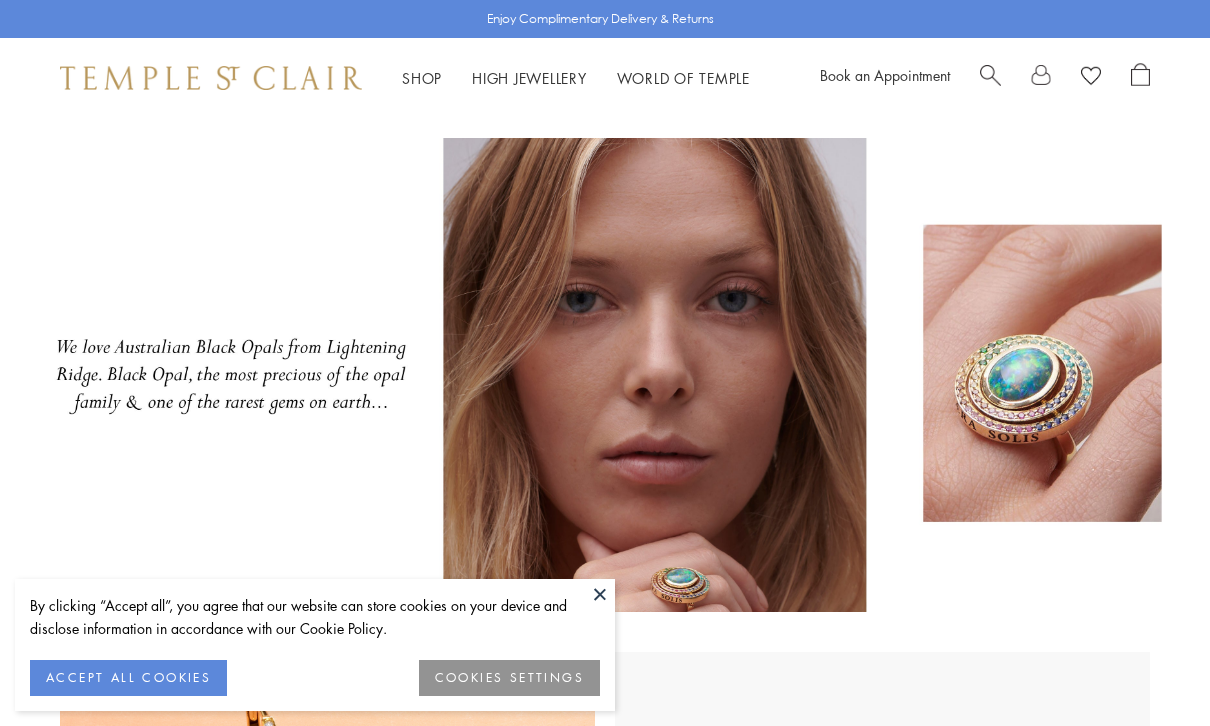scroll, scrollTop: 0, scrollLeft: 0, axis: both 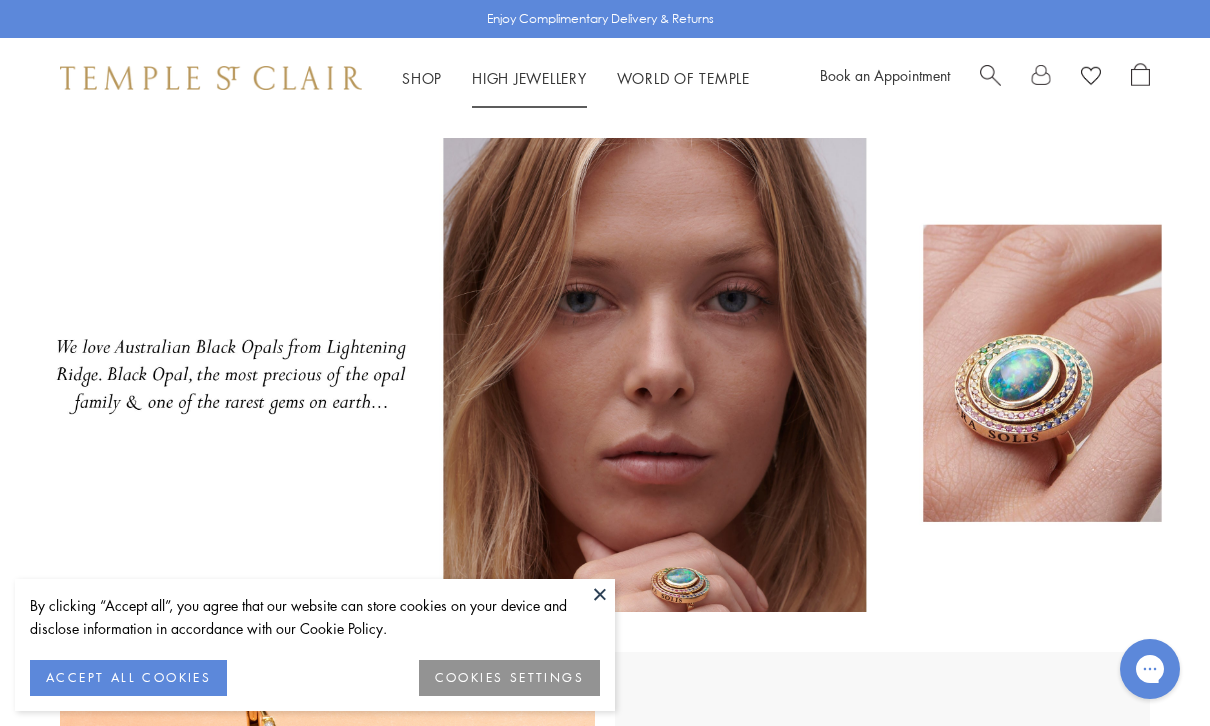 click on "High Jewellery High Jewellery" at bounding box center (529, 78) 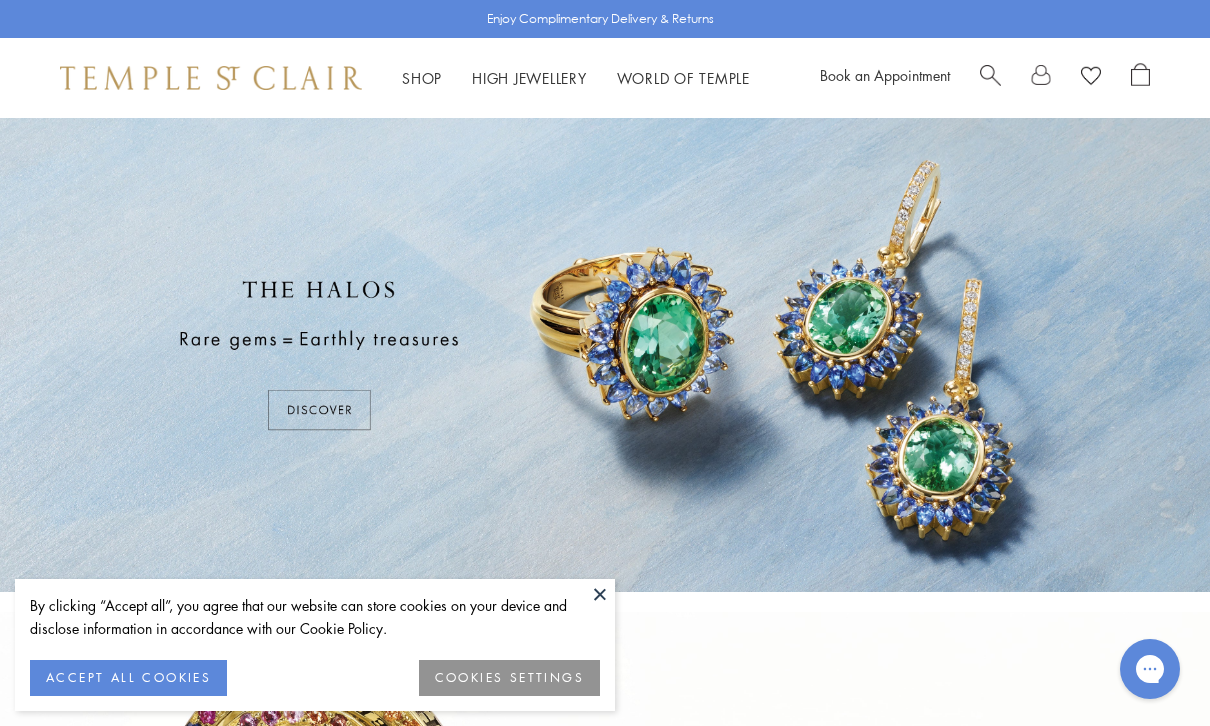 scroll, scrollTop: 0, scrollLeft: 0, axis: both 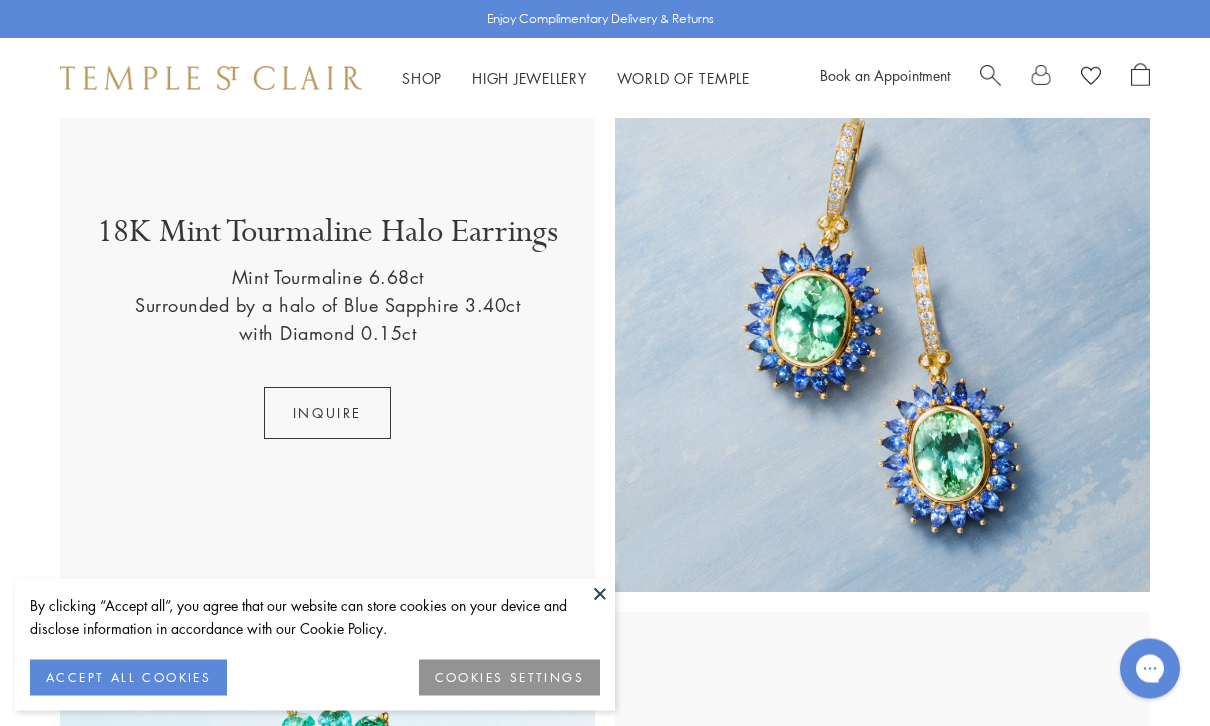 click on "Inquire" at bounding box center [327, 414] 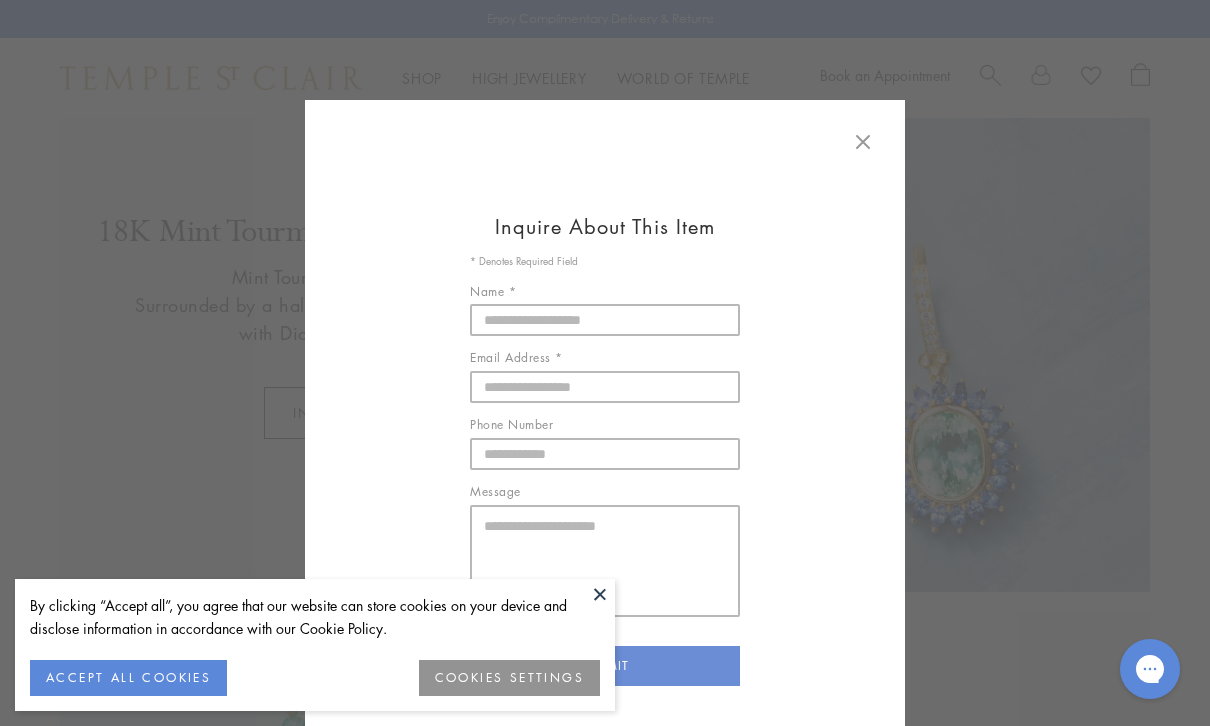click at bounding box center (863, 143) 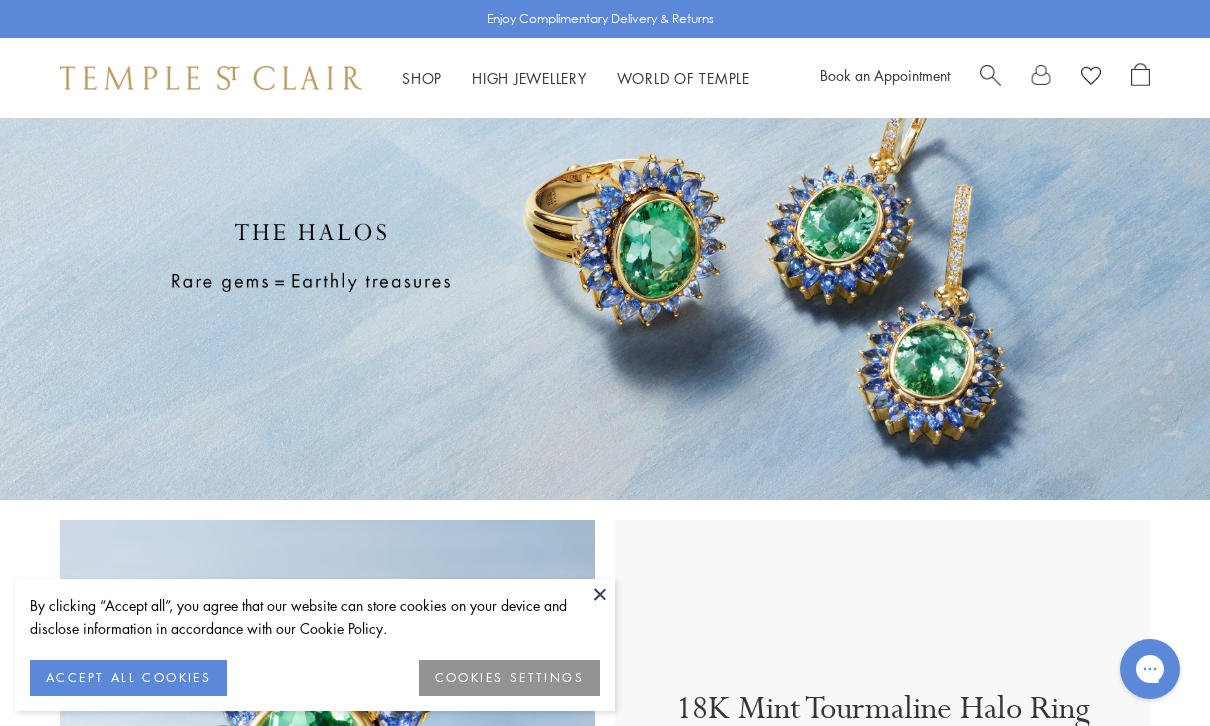 scroll, scrollTop: 0, scrollLeft: 0, axis: both 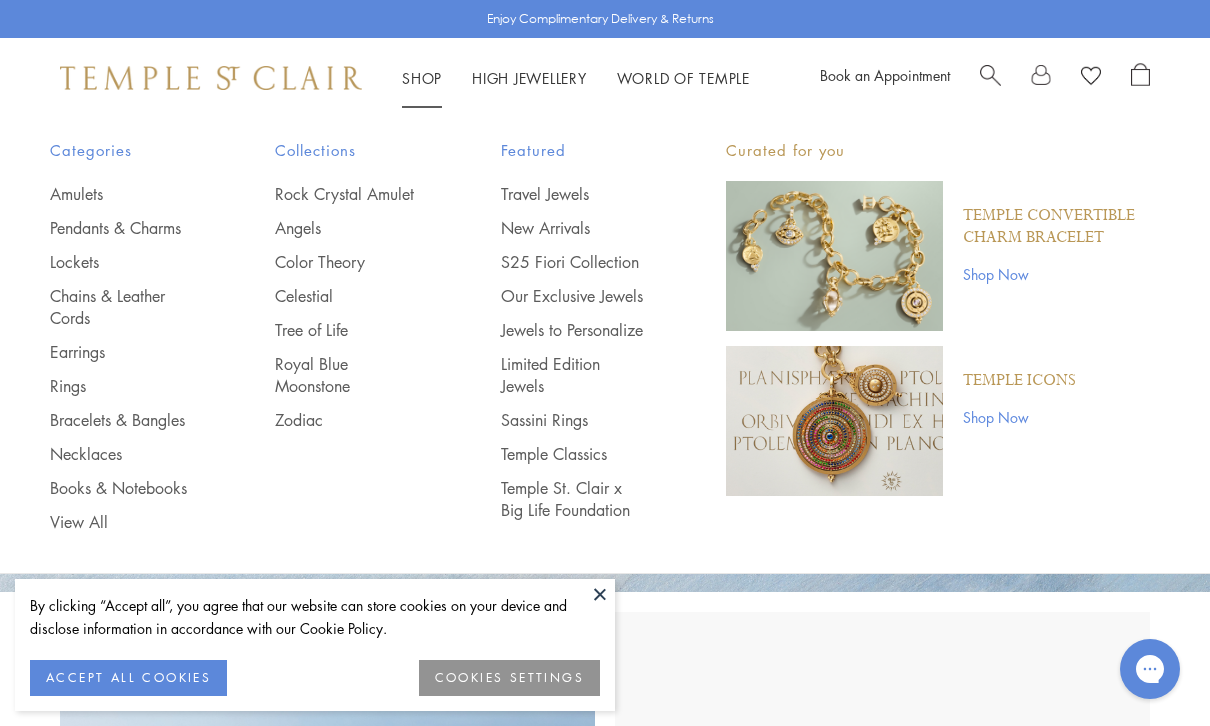 click on "Rings" at bounding box center [122, 386] 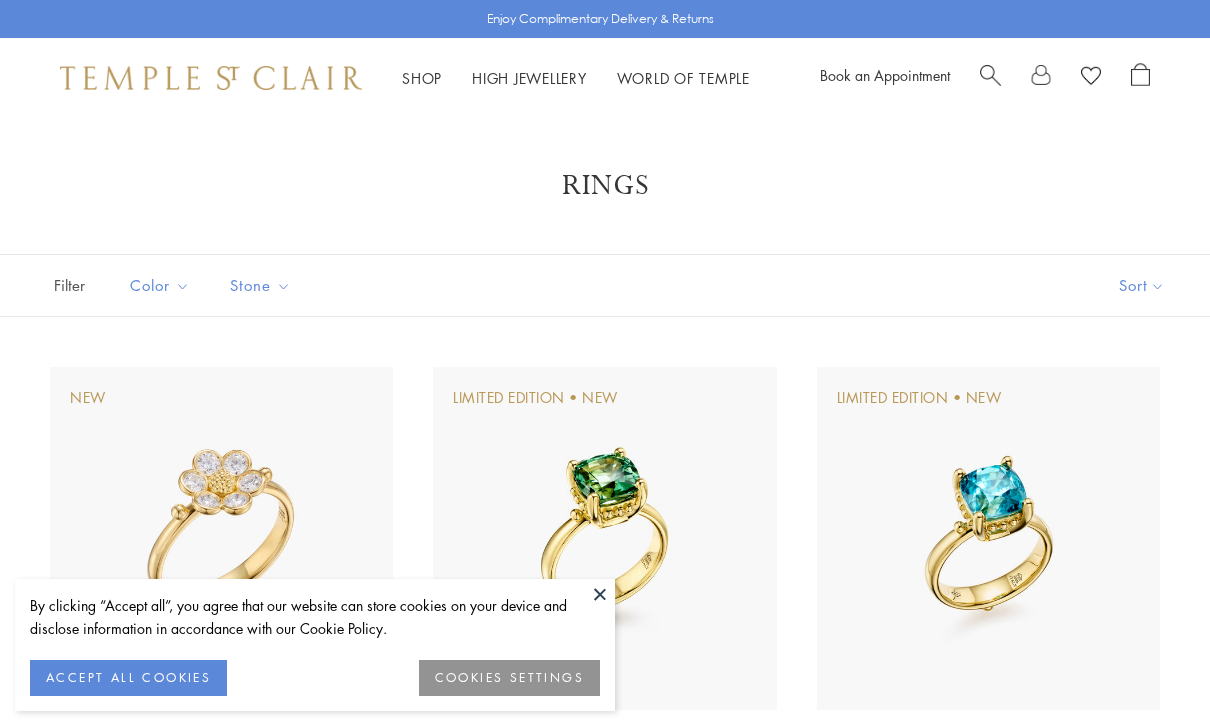 scroll, scrollTop: 0, scrollLeft: 0, axis: both 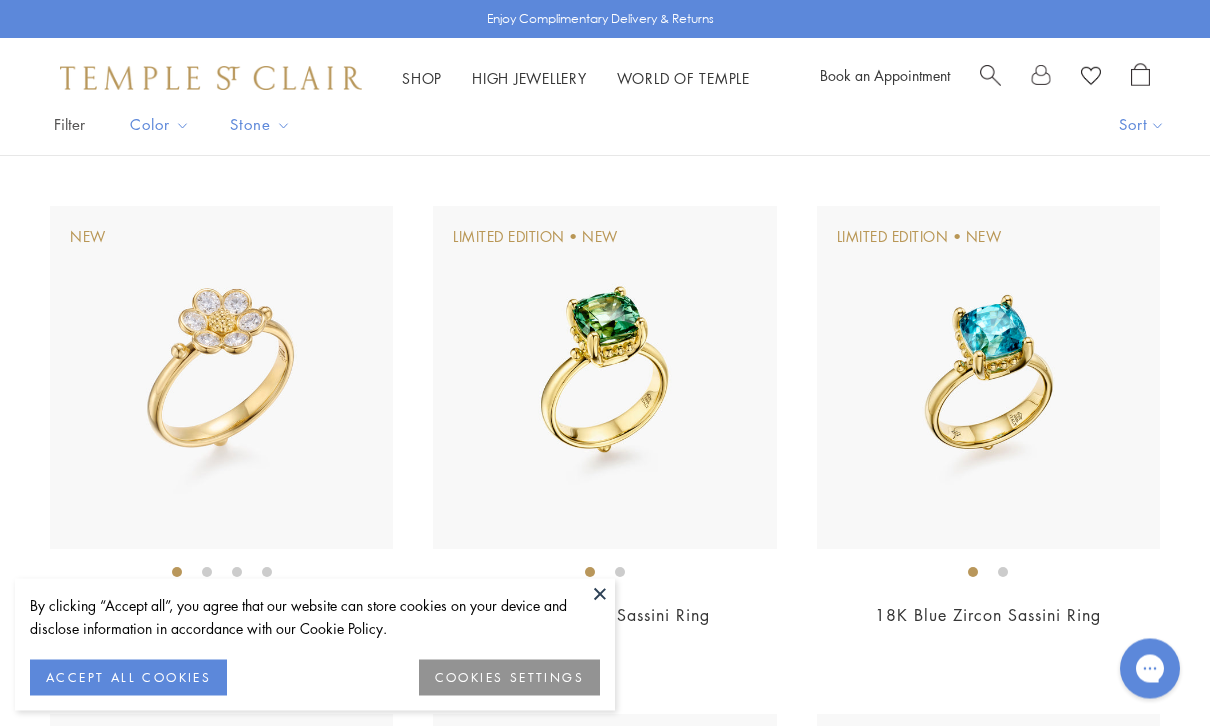 click at bounding box center [988, 378] 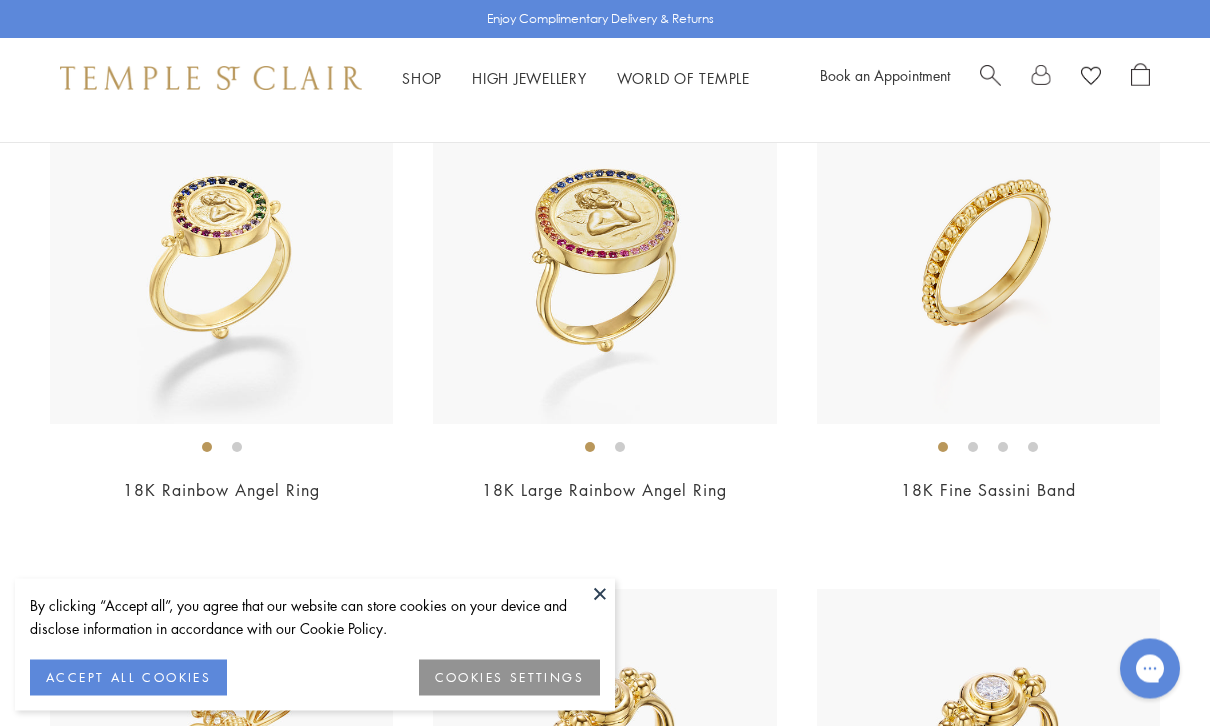 scroll, scrollTop: 1811, scrollLeft: 0, axis: vertical 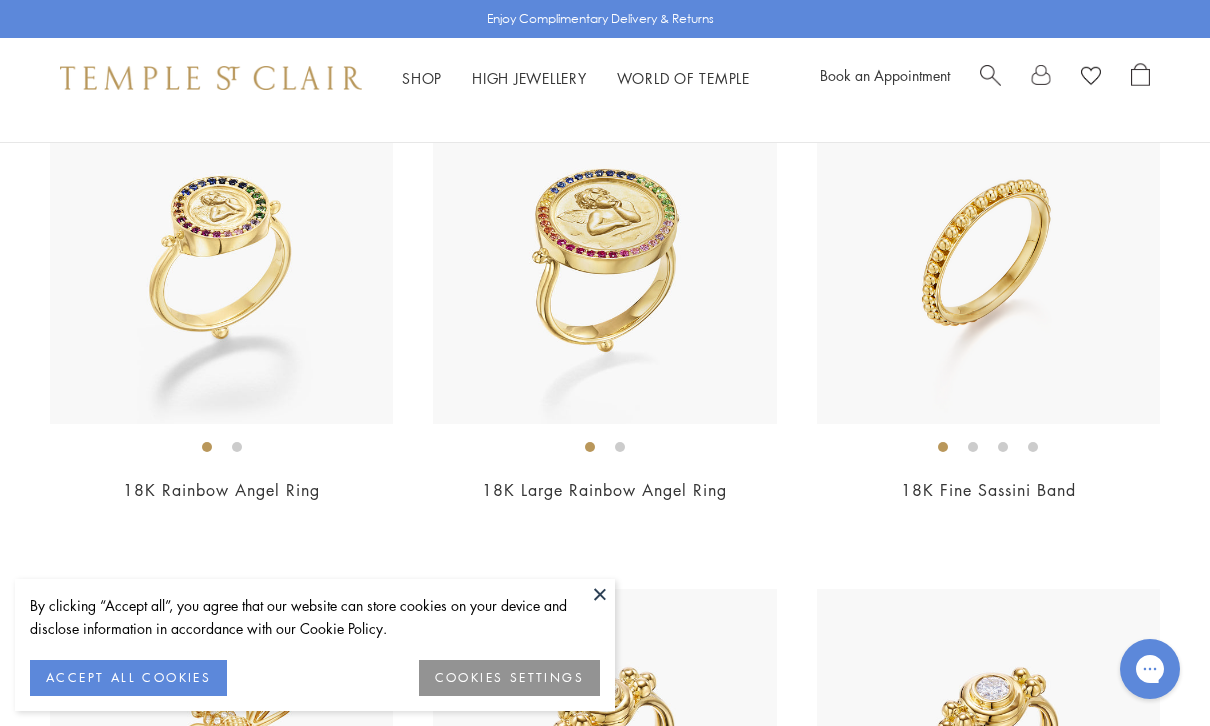 click at bounding box center (604, 252) 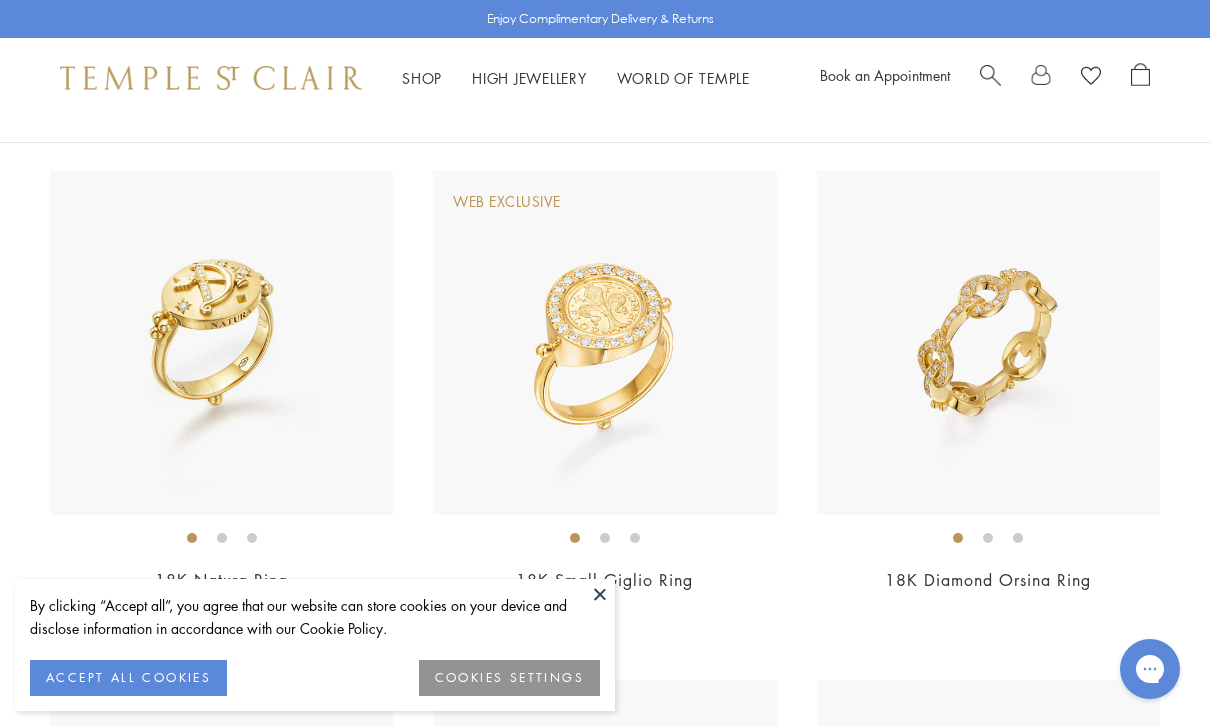 scroll, scrollTop: 5276, scrollLeft: 0, axis: vertical 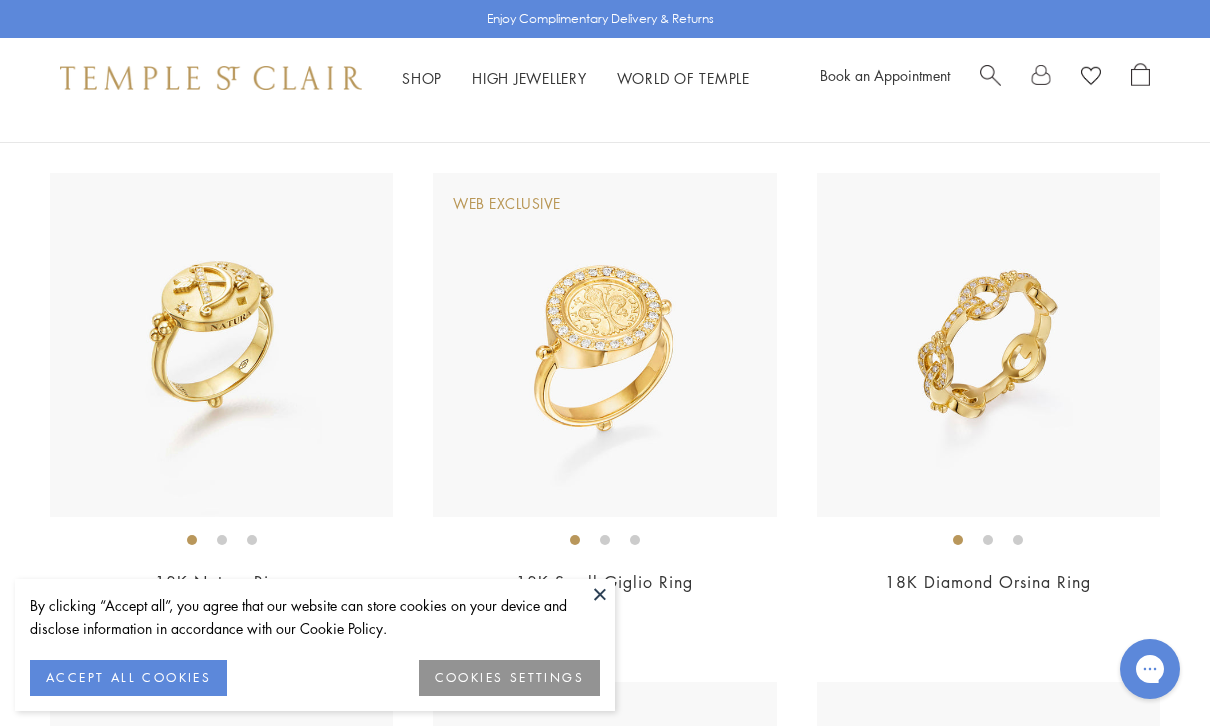 click at bounding box center [988, 344] 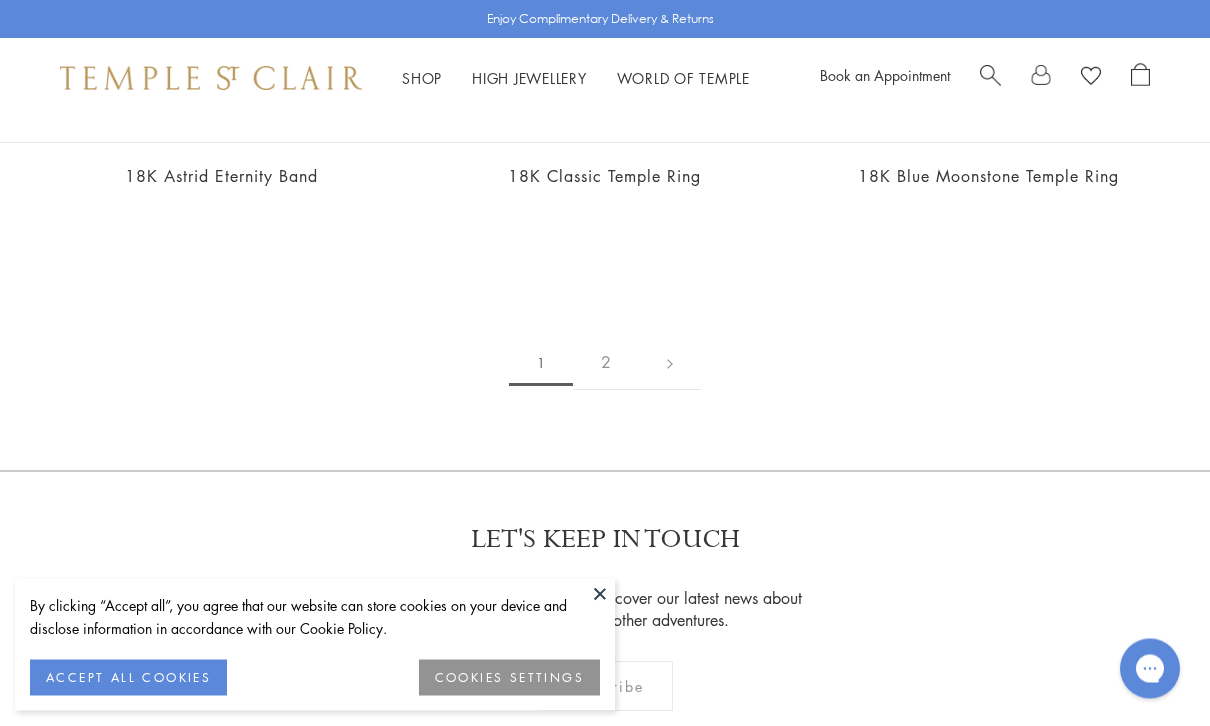 scroll, scrollTop: 8216, scrollLeft: 0, axis: vertical 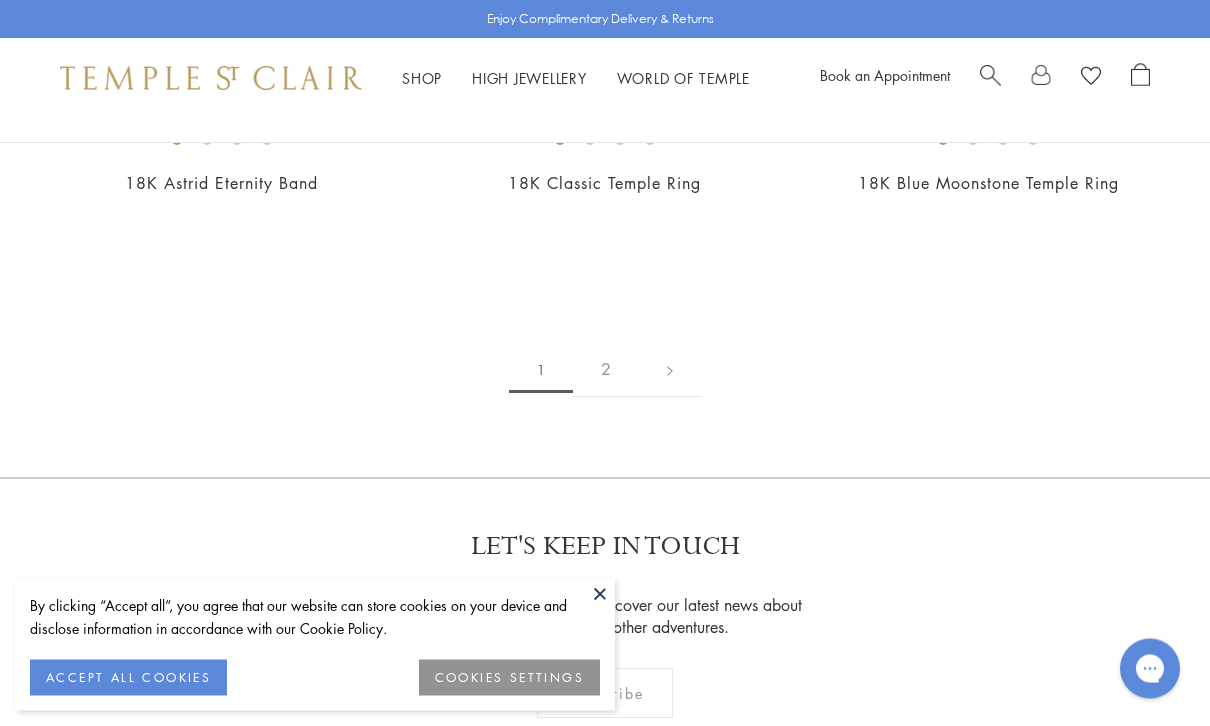 click on "2" at bounding box center (606, 370) 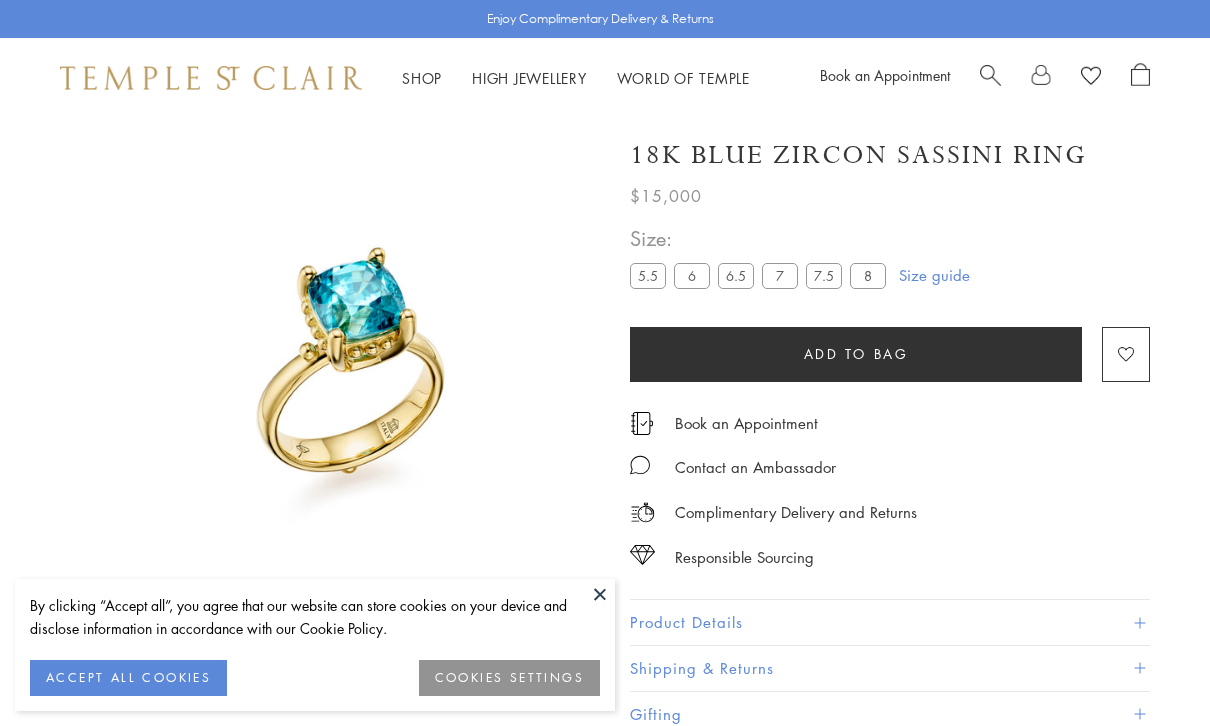 scroll, scrollTop: 0, scrollLeft: 0, axis: both 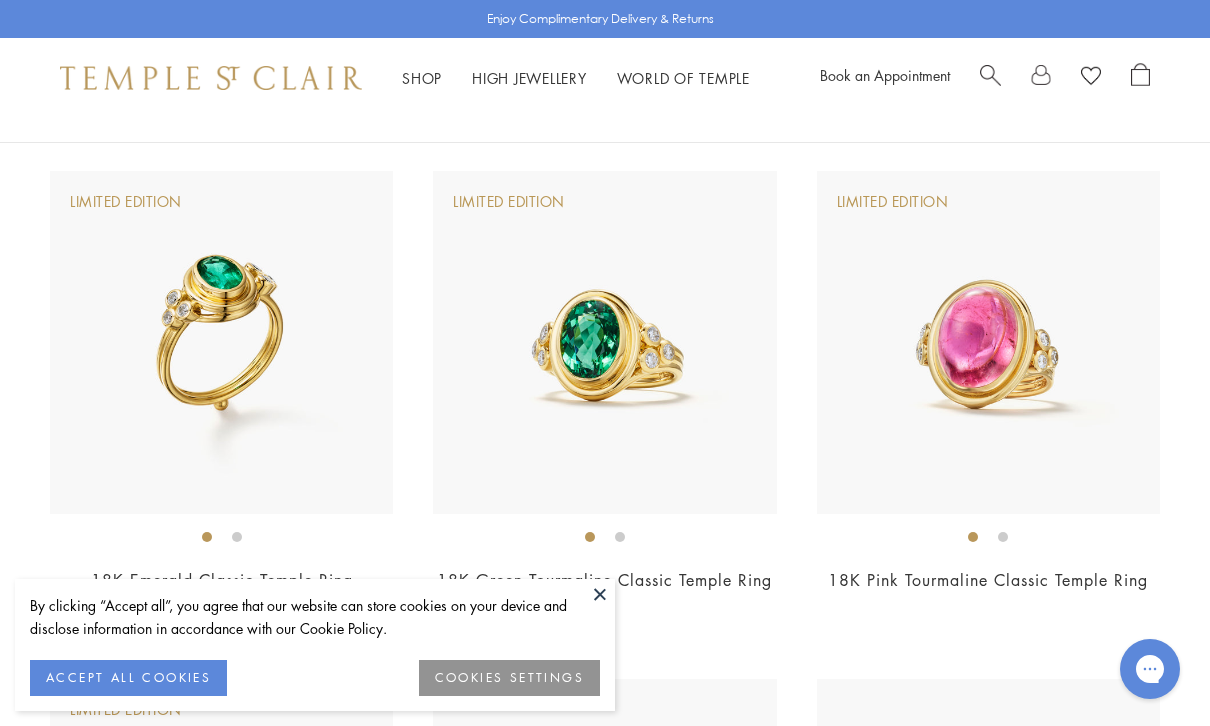 click at bounding box center (604, 342) 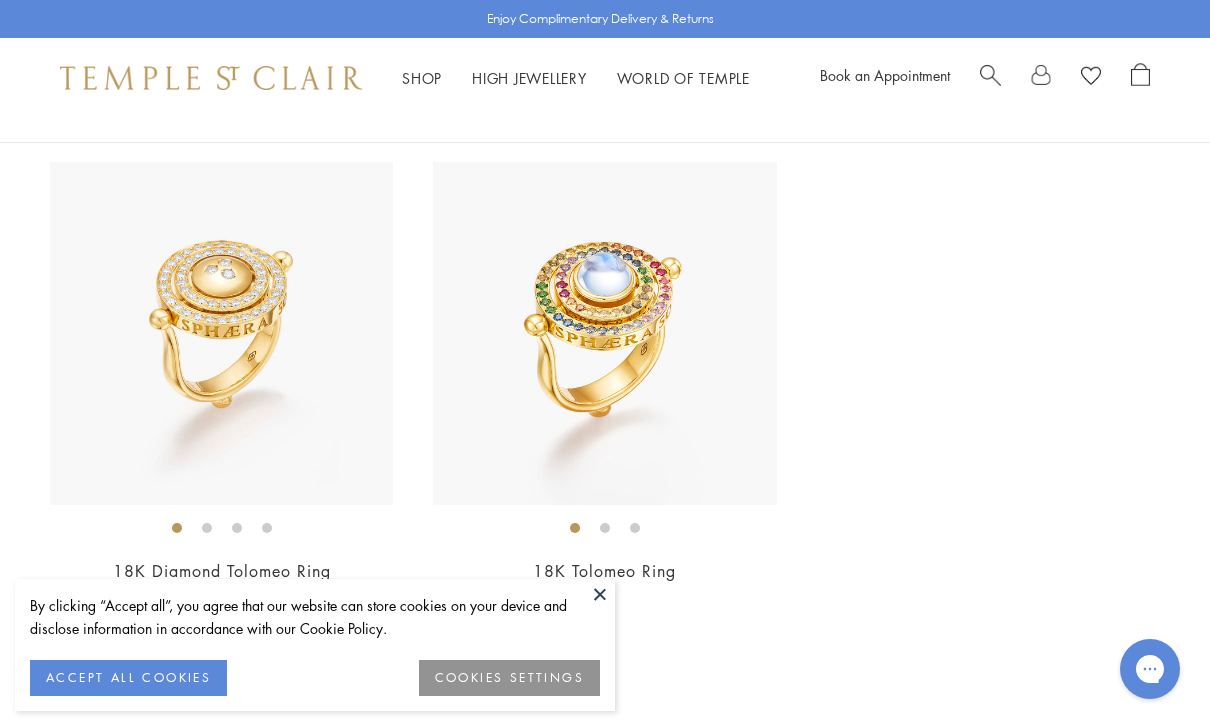 scroll, scrollTop: 3761, scrollLeft: 0, axis: vertical 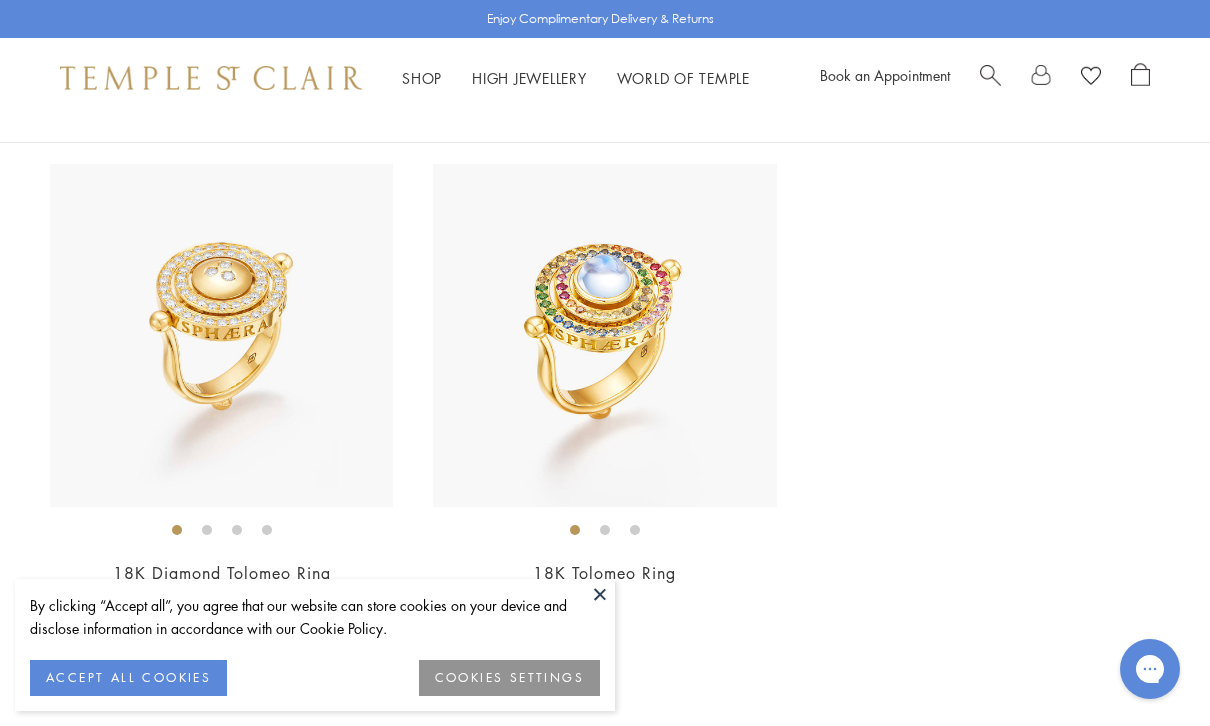 click at bounding box center [604, 335] 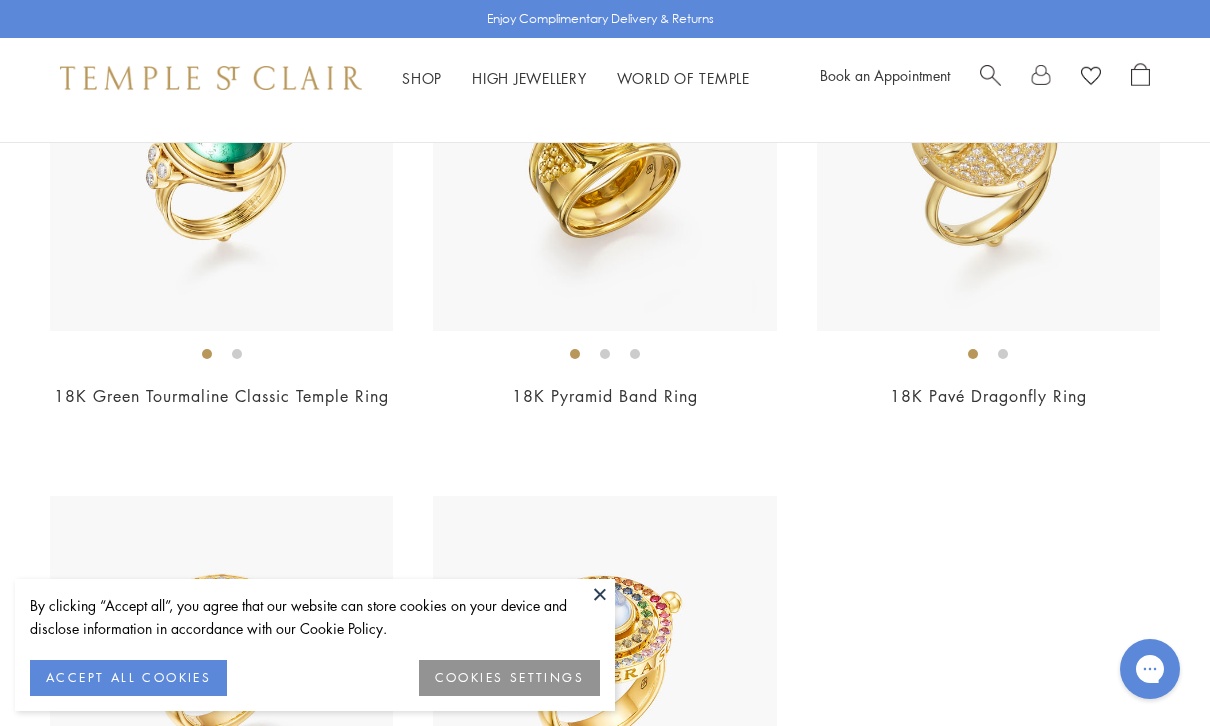 scroll, scrollTop: 3424, scrollLeft: 0, axis: vertical 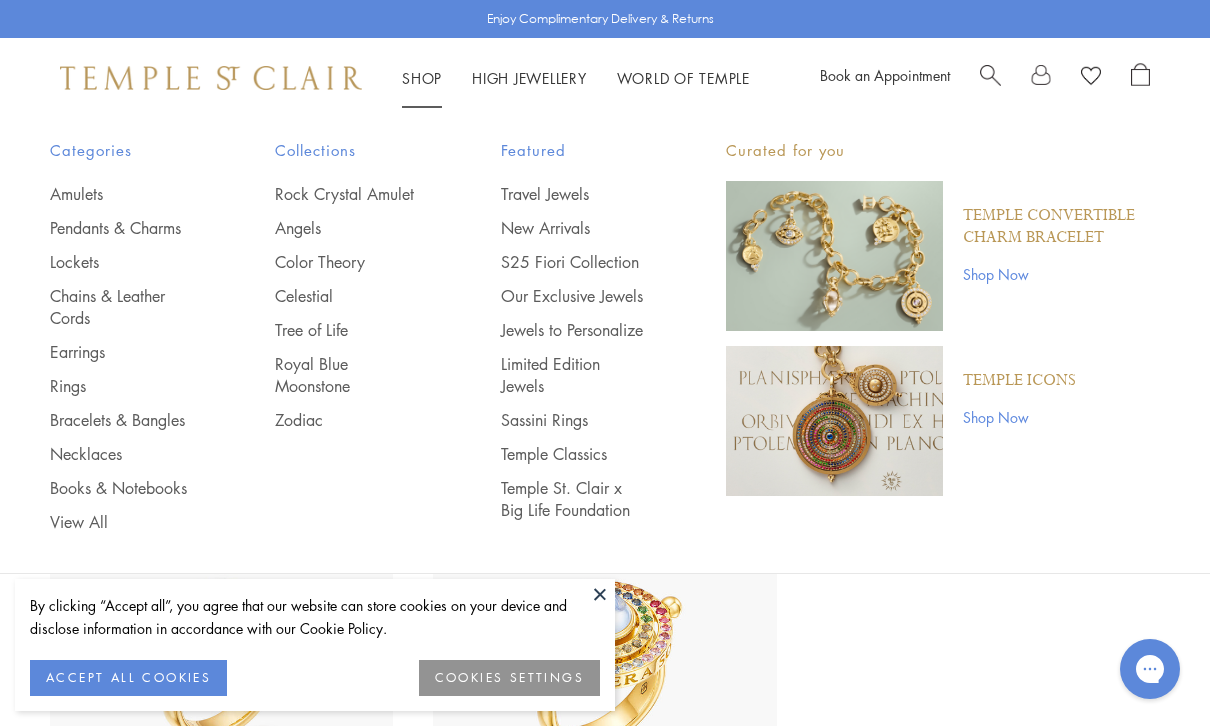 click at bounding box center (834, 256) 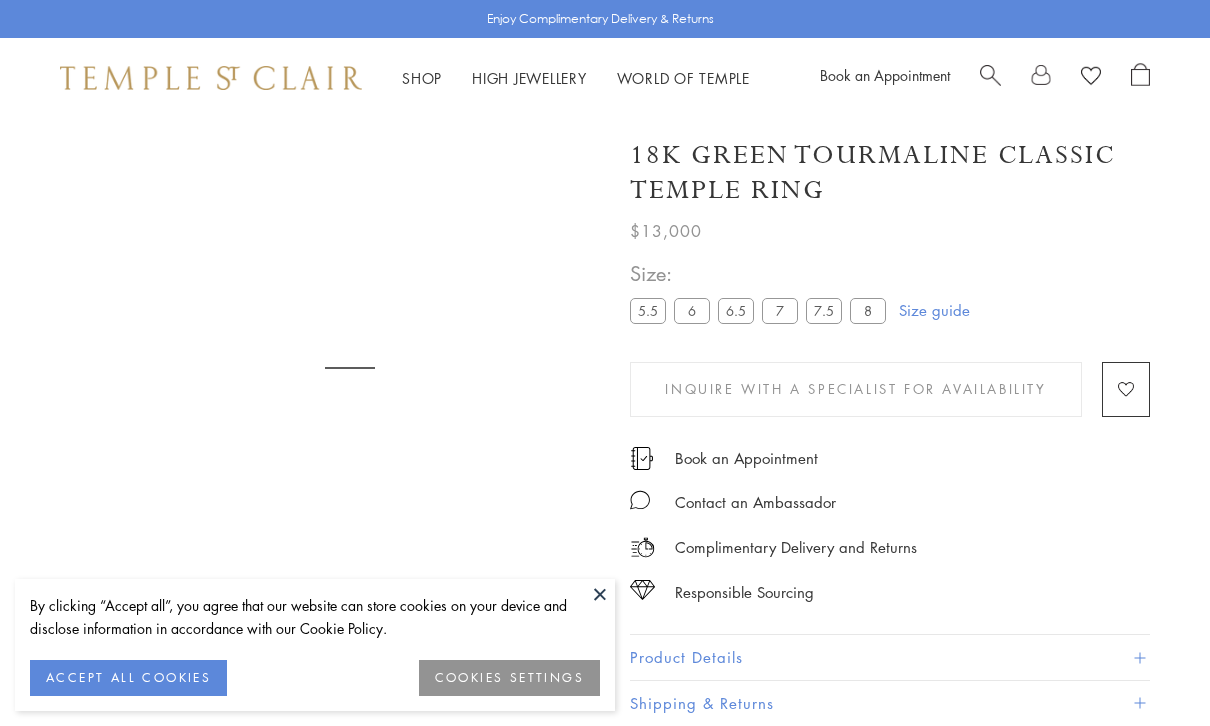 scroll, scrollTop: 0, scrollLeft: 0, axis: both 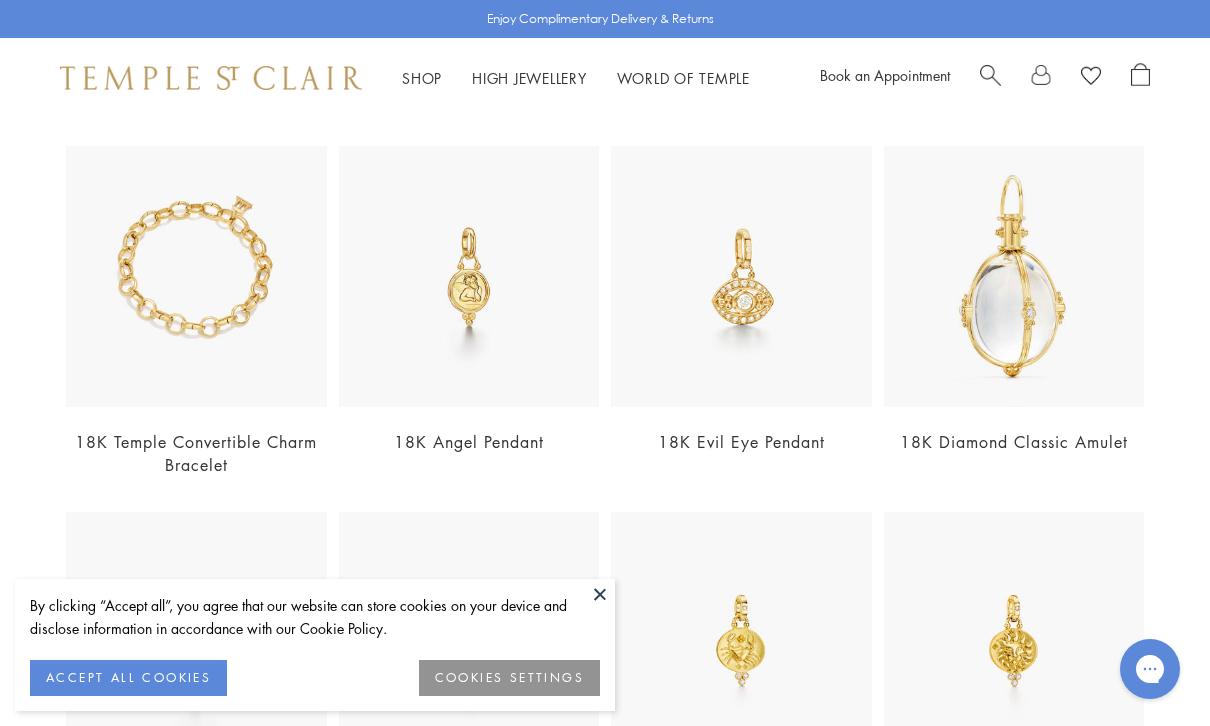 click at bounding box center [196, 276] 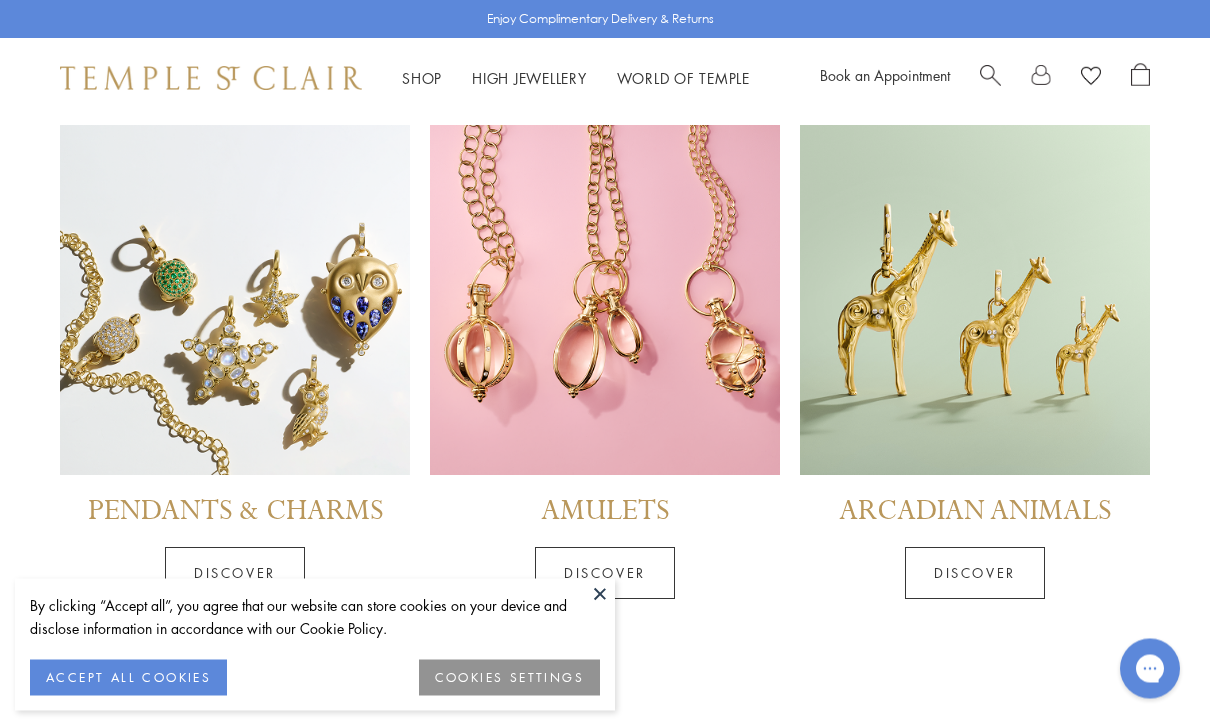 scroll, scrollTop: 6687, scrollLeft: 0, axis: vertical 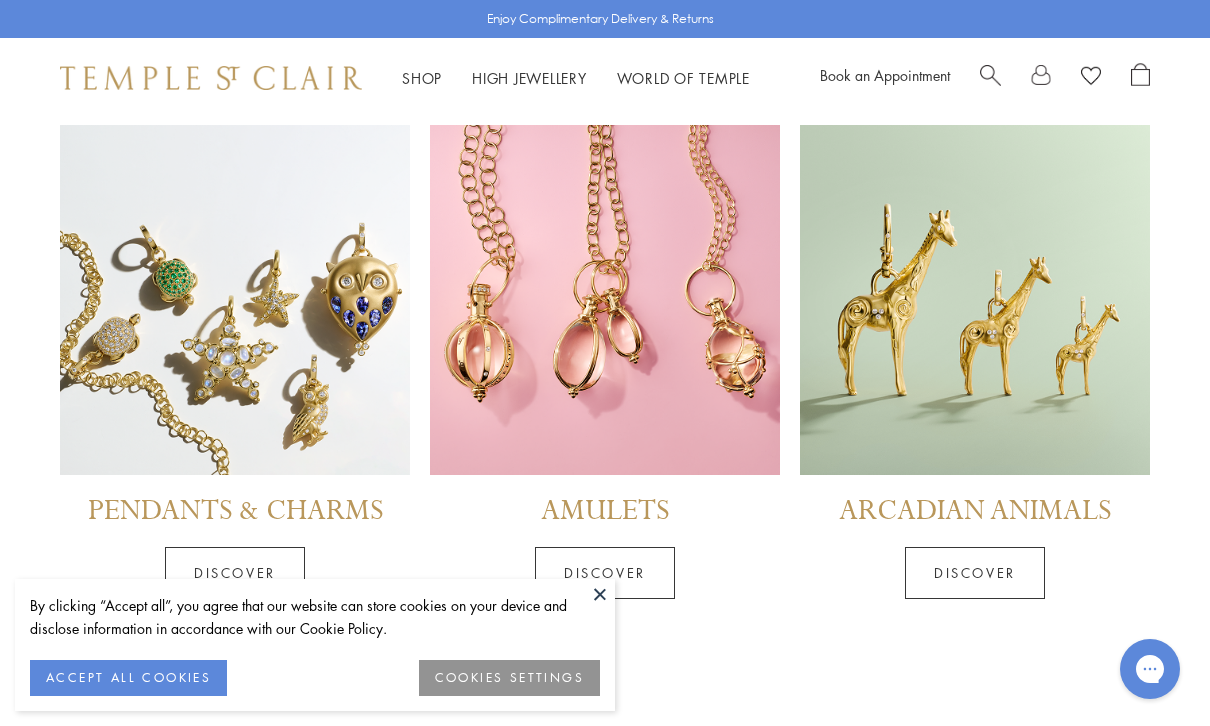 click at bounding box center [235, 300] 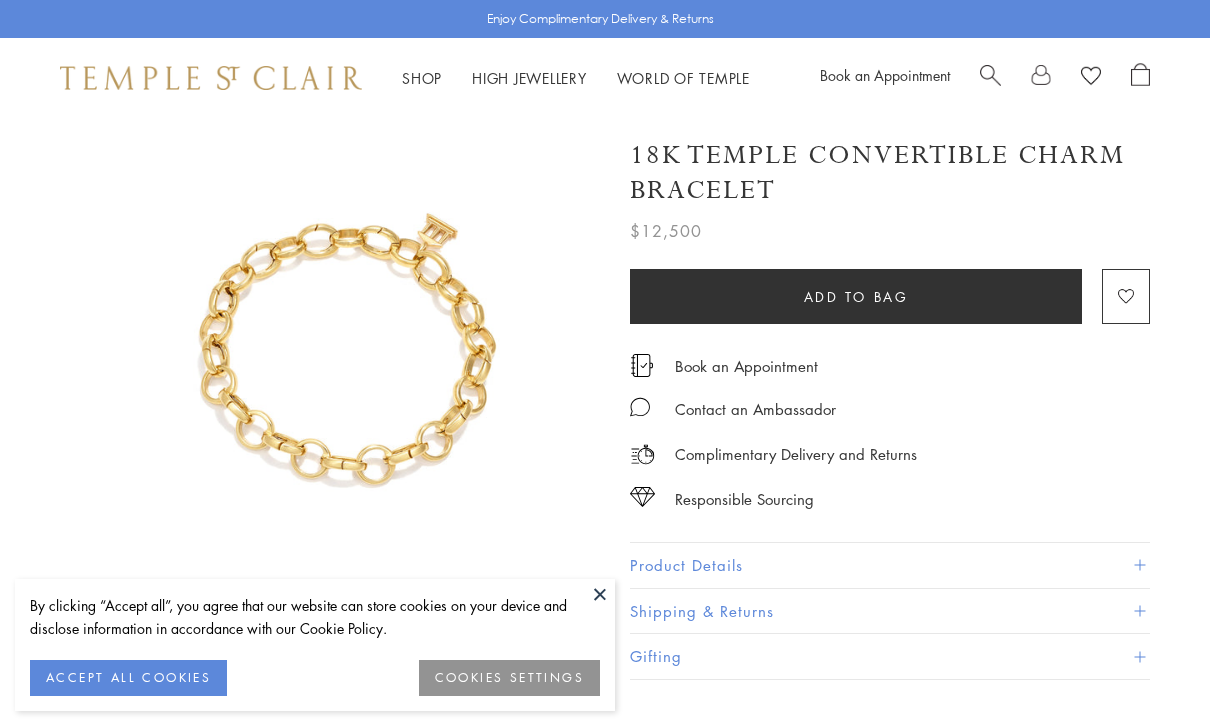 scroll, scrollTop: 0, scrollLeft: 0, axis: both 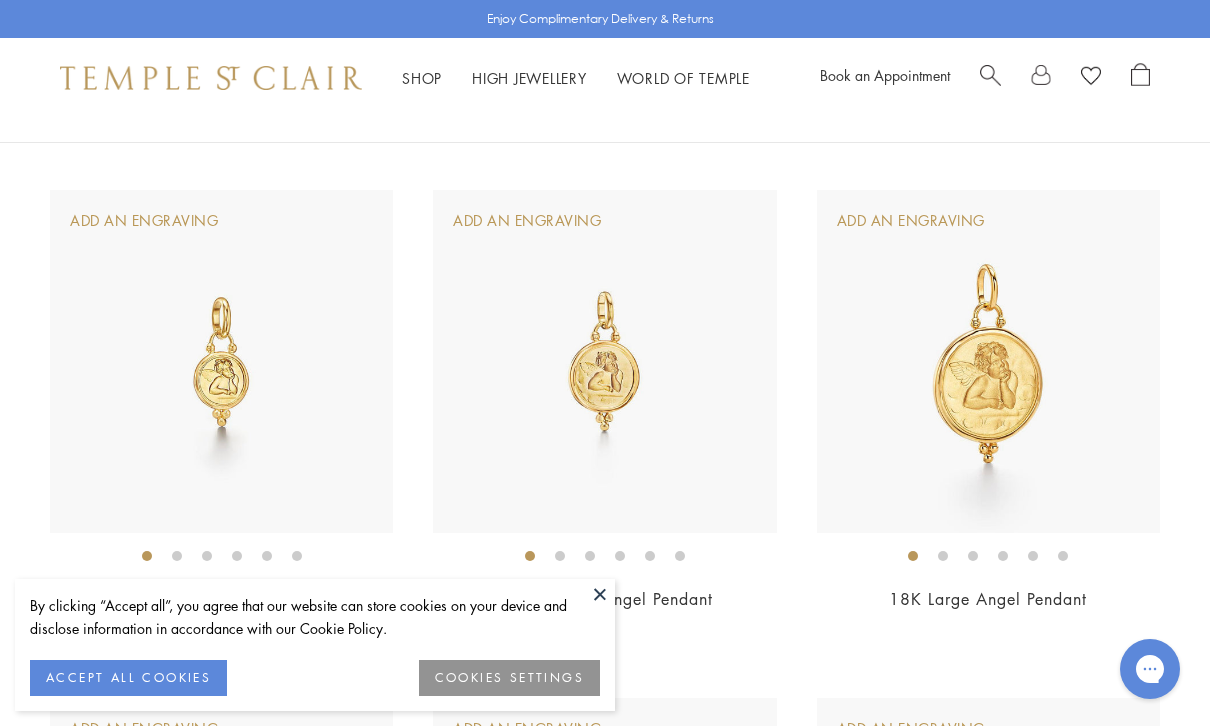 click at bounding box center (988, 361) 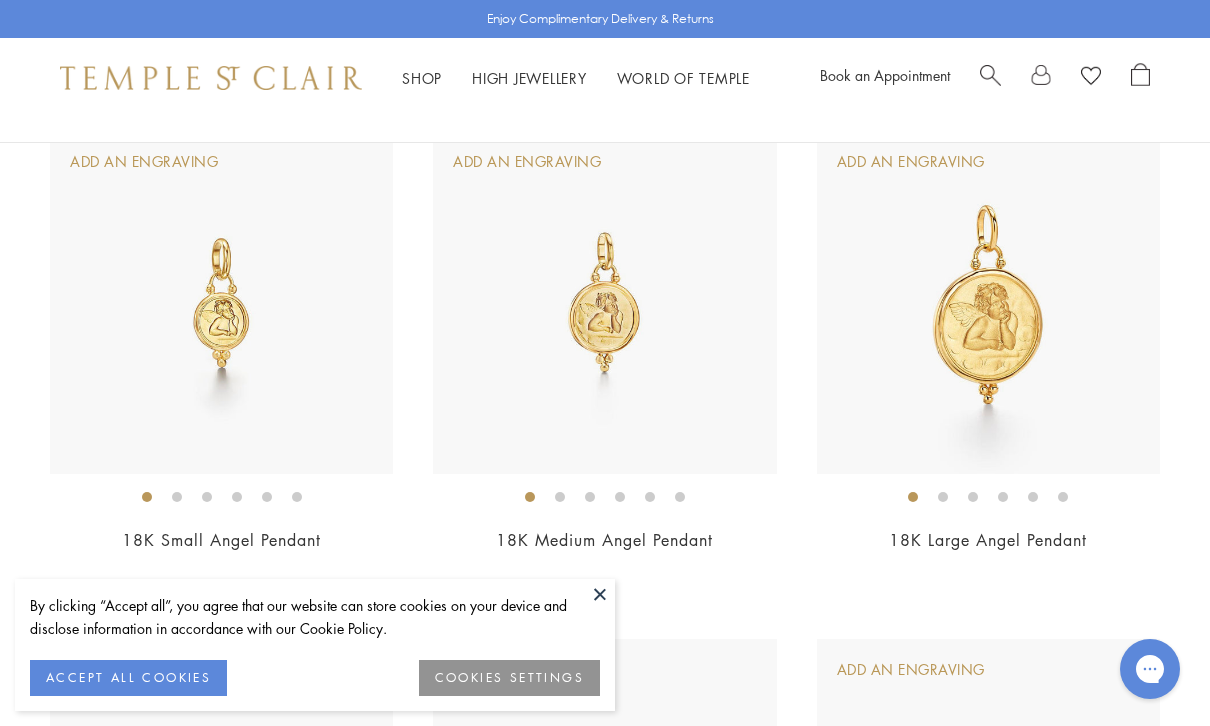click at bounding box center [221, 302] 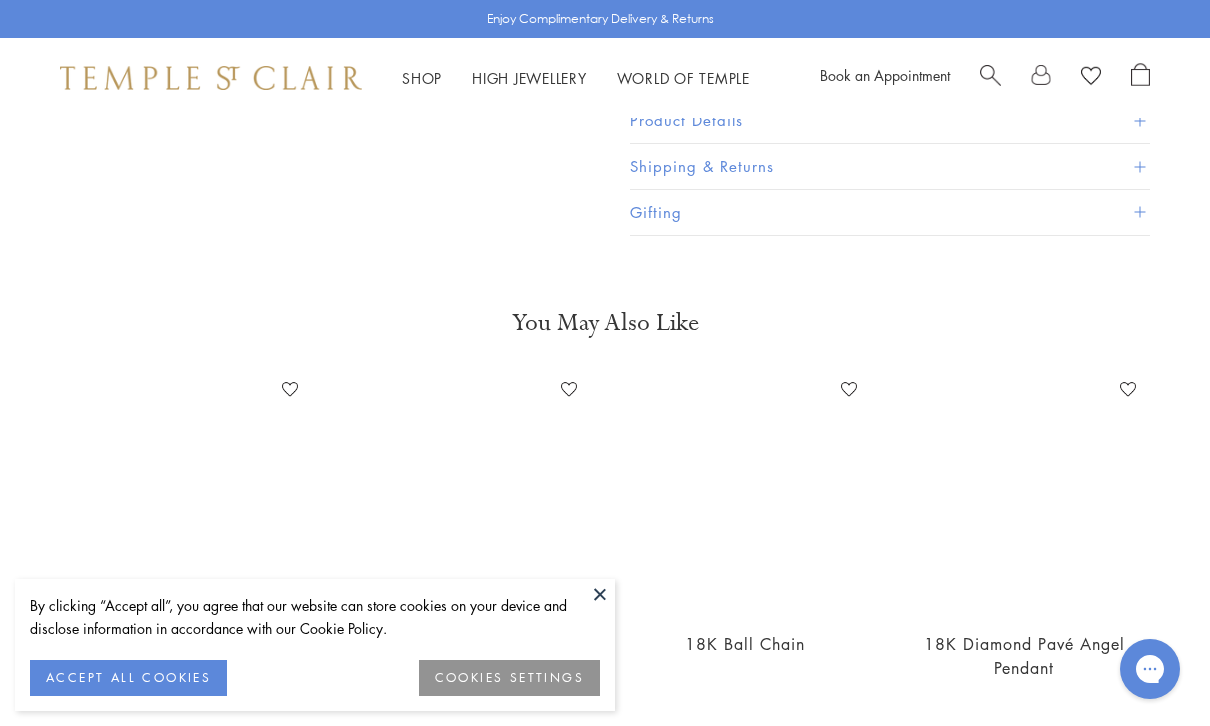 scroll, scrollTop: 0, scrollLeft: 0, axis: both 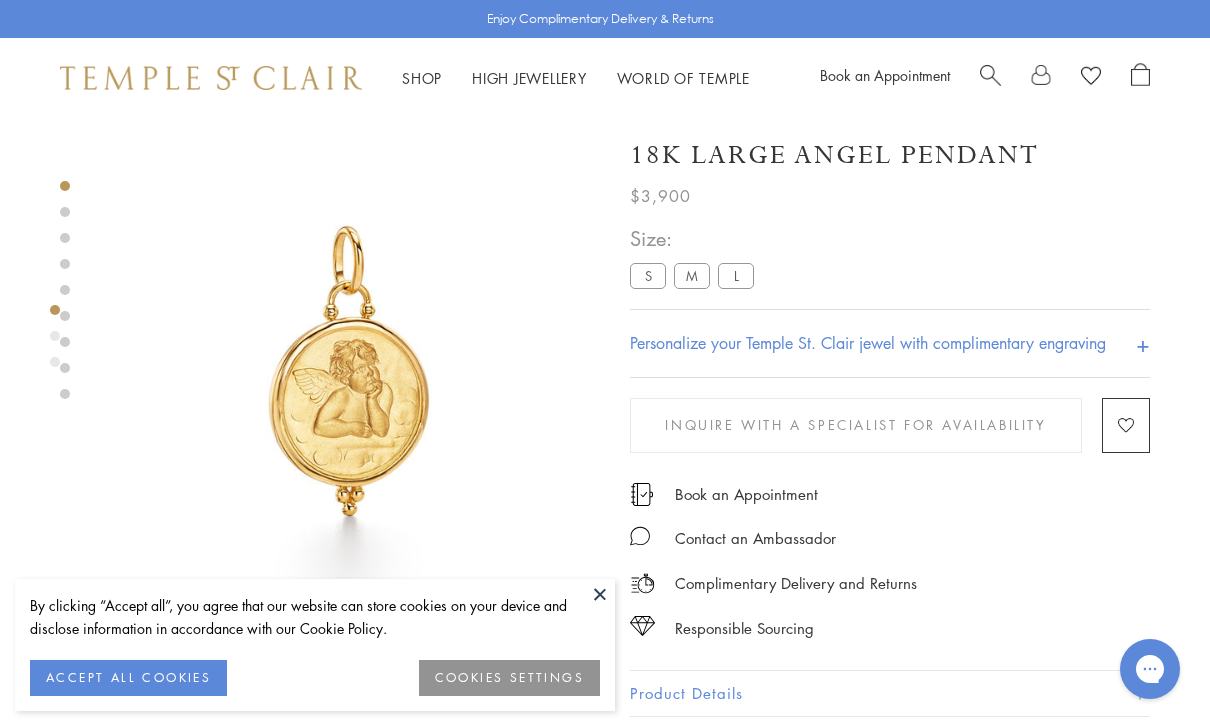 click at bounding box center (350, 368) 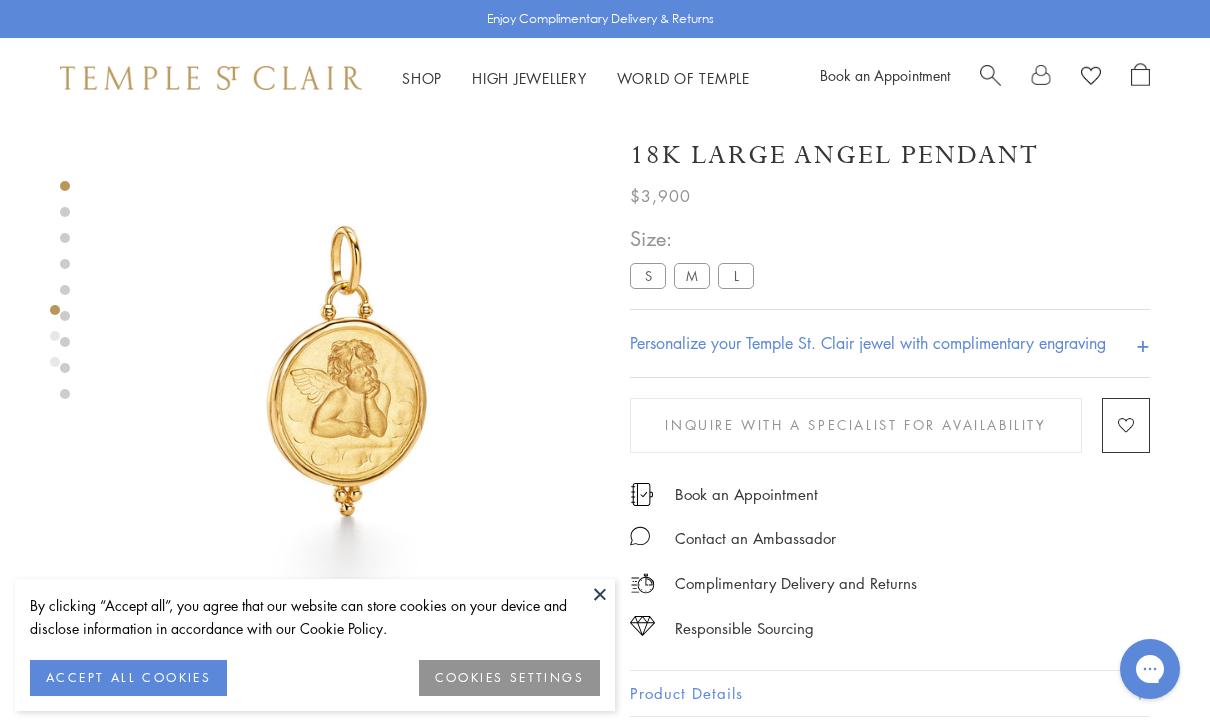 click at bounding box center (348, 368) 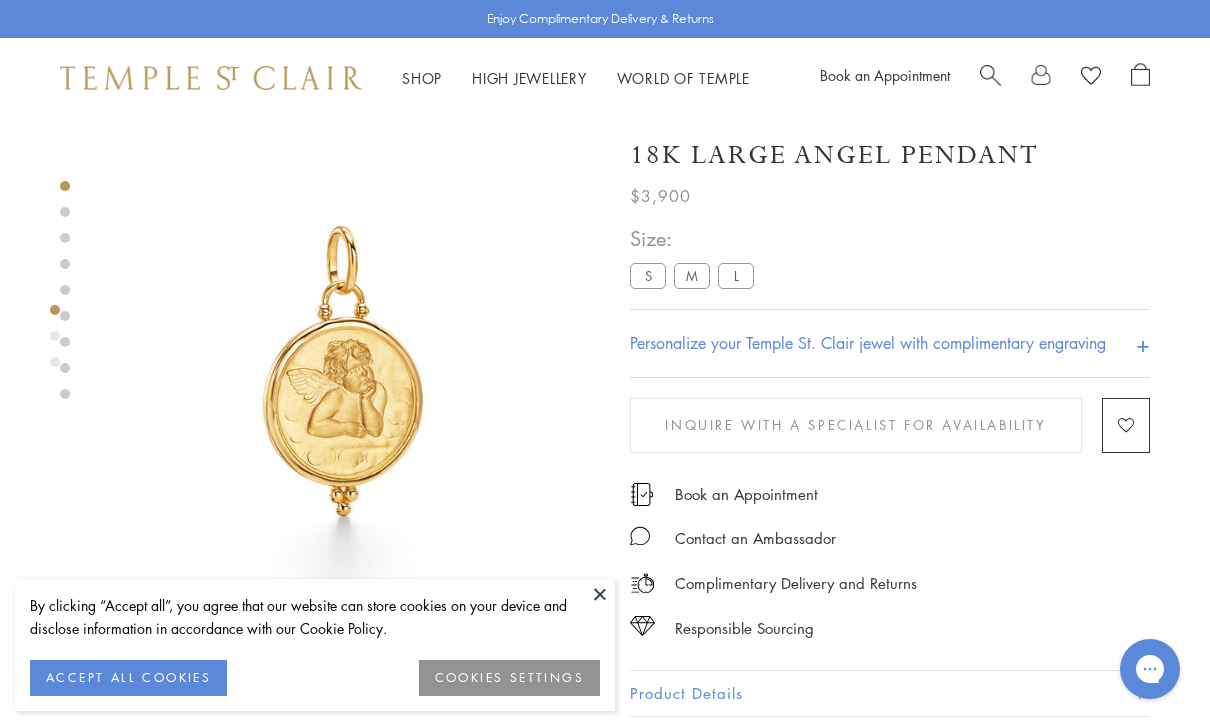 click at bounding box center [344, 368] 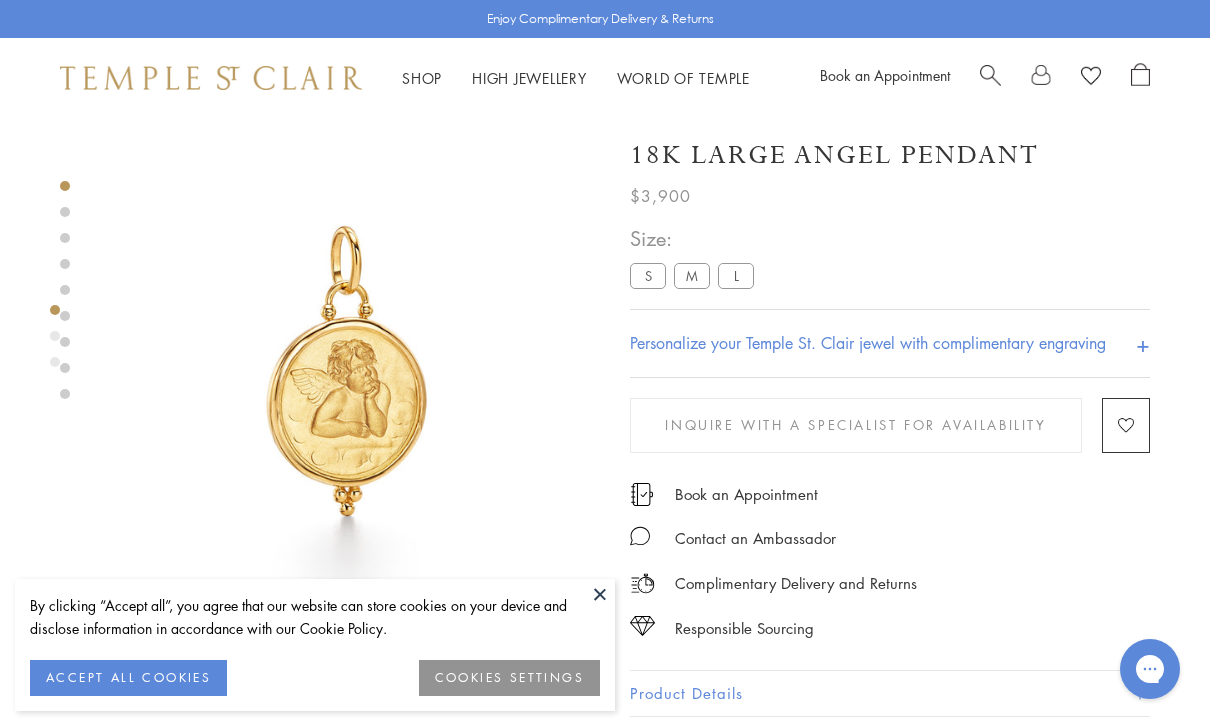 click at bounding box center (348, 368) 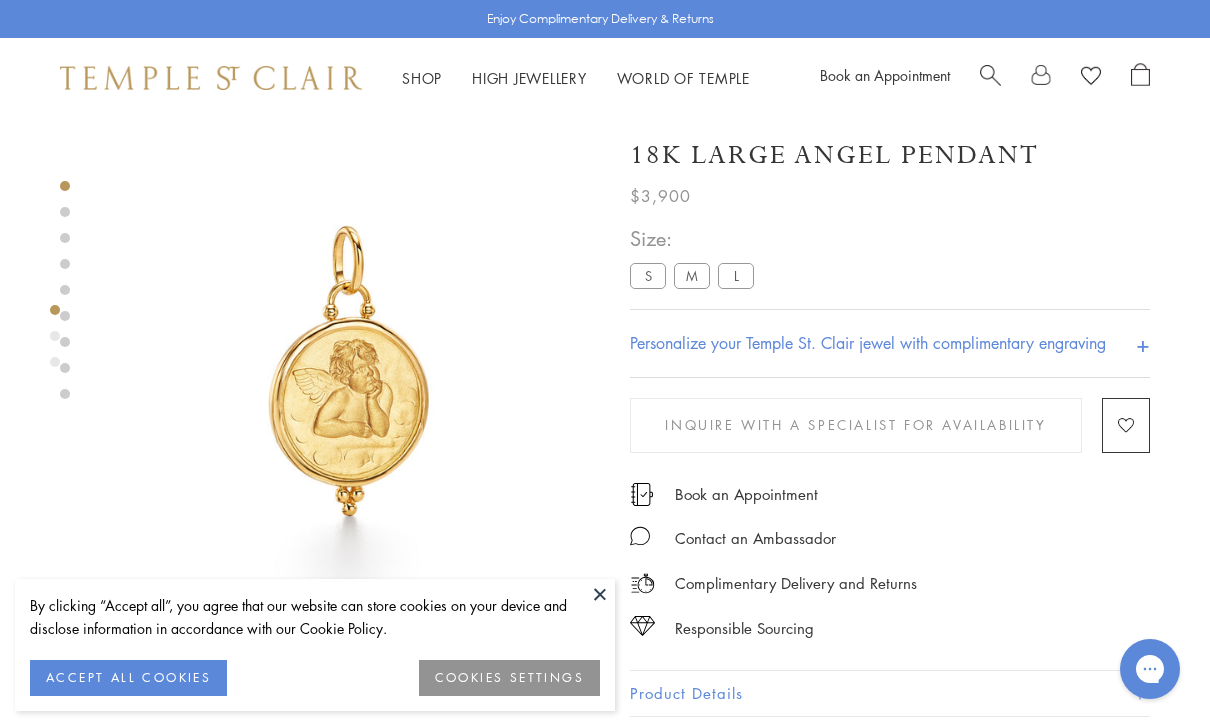 click at bounding box center [350, 368] 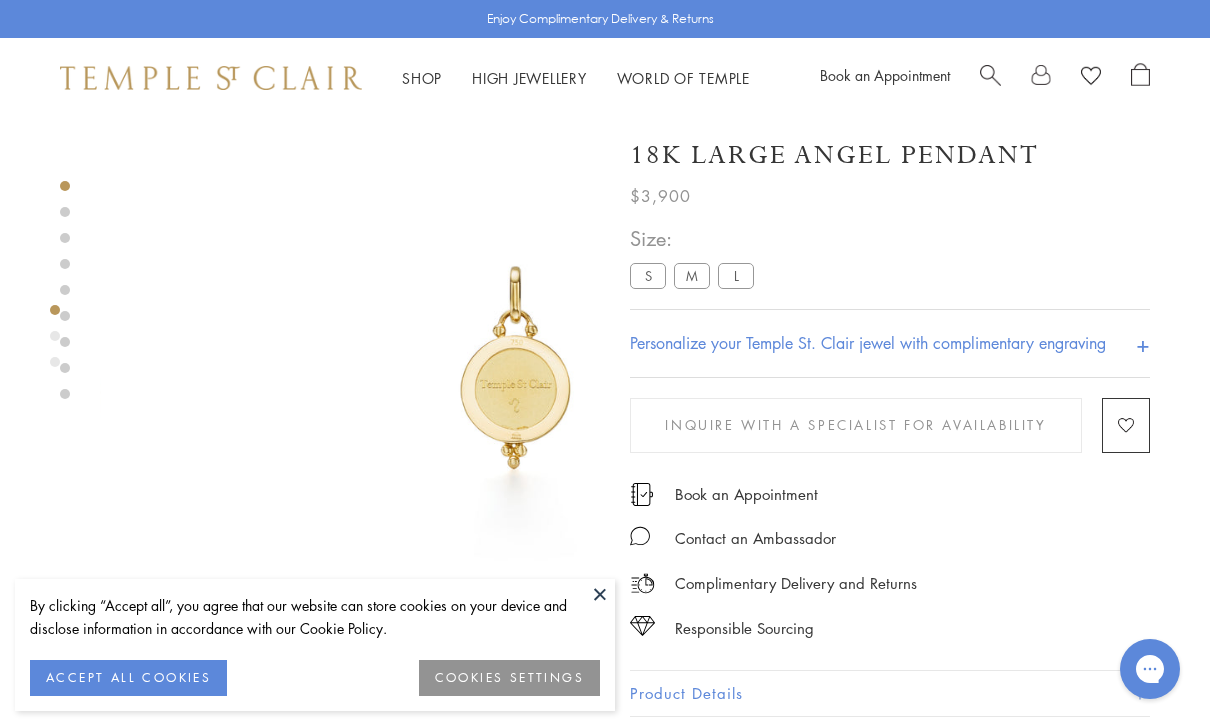 click at bounding box center [517, 368] 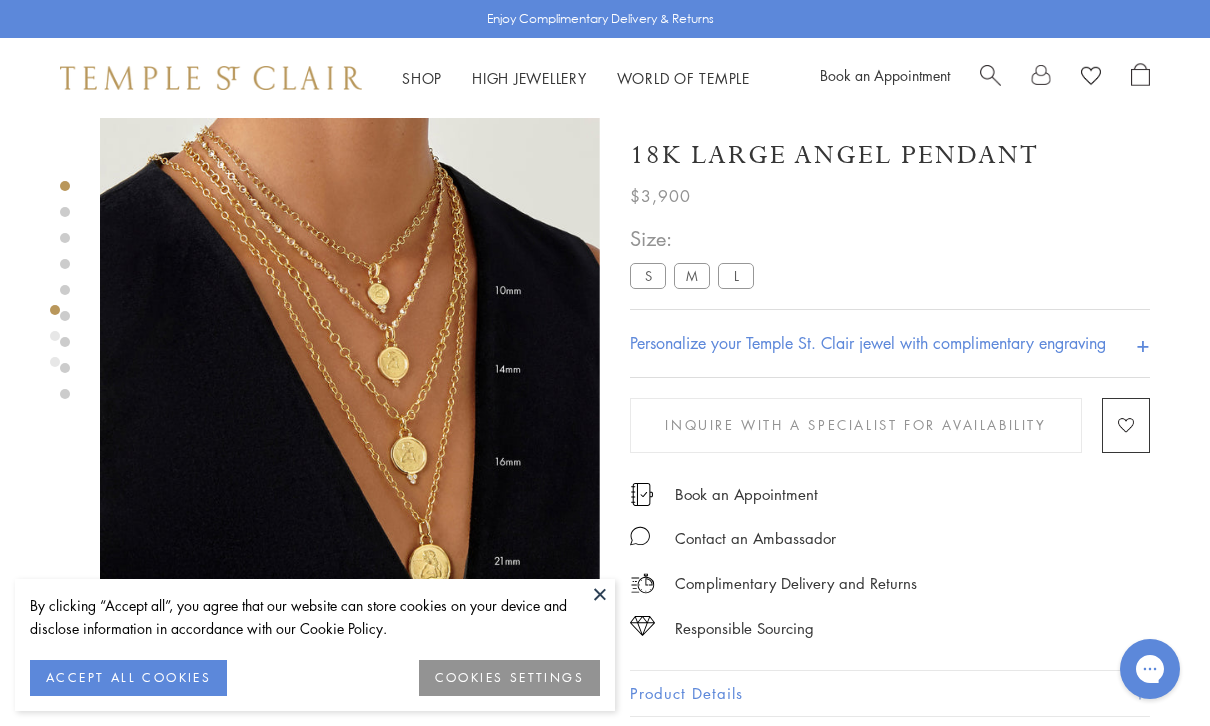 click at bounding box center (350, 368) 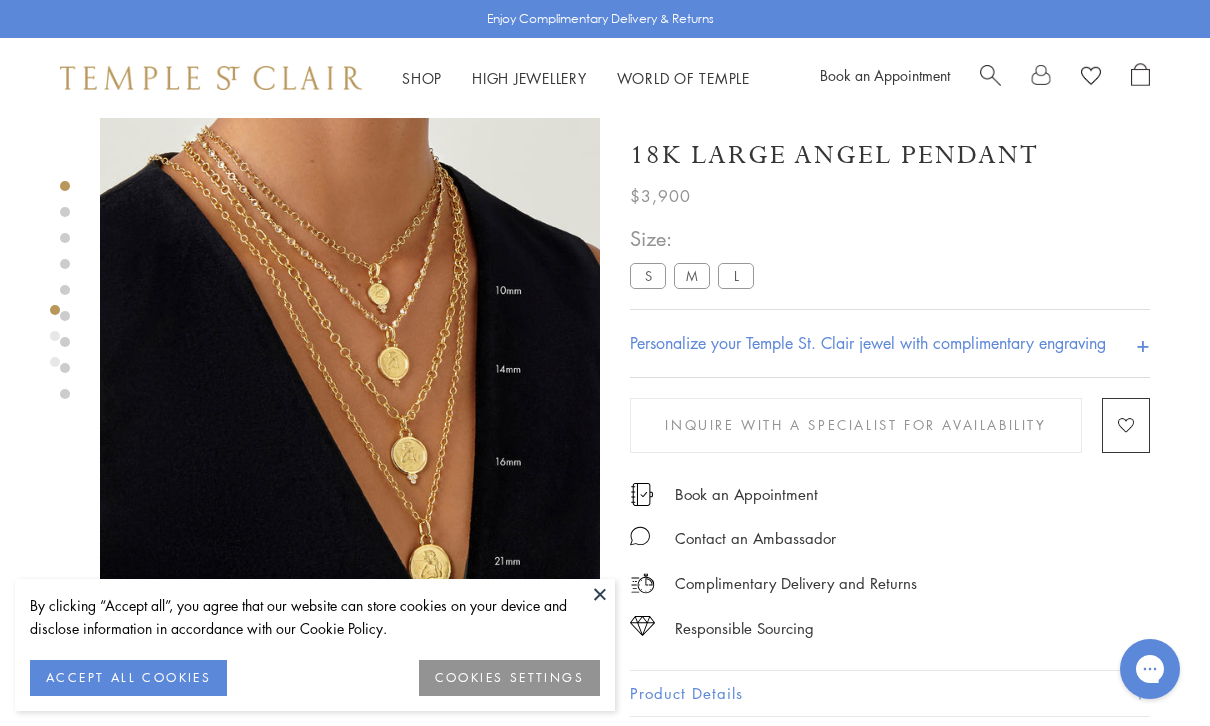 click at bounding box center [350, 368] 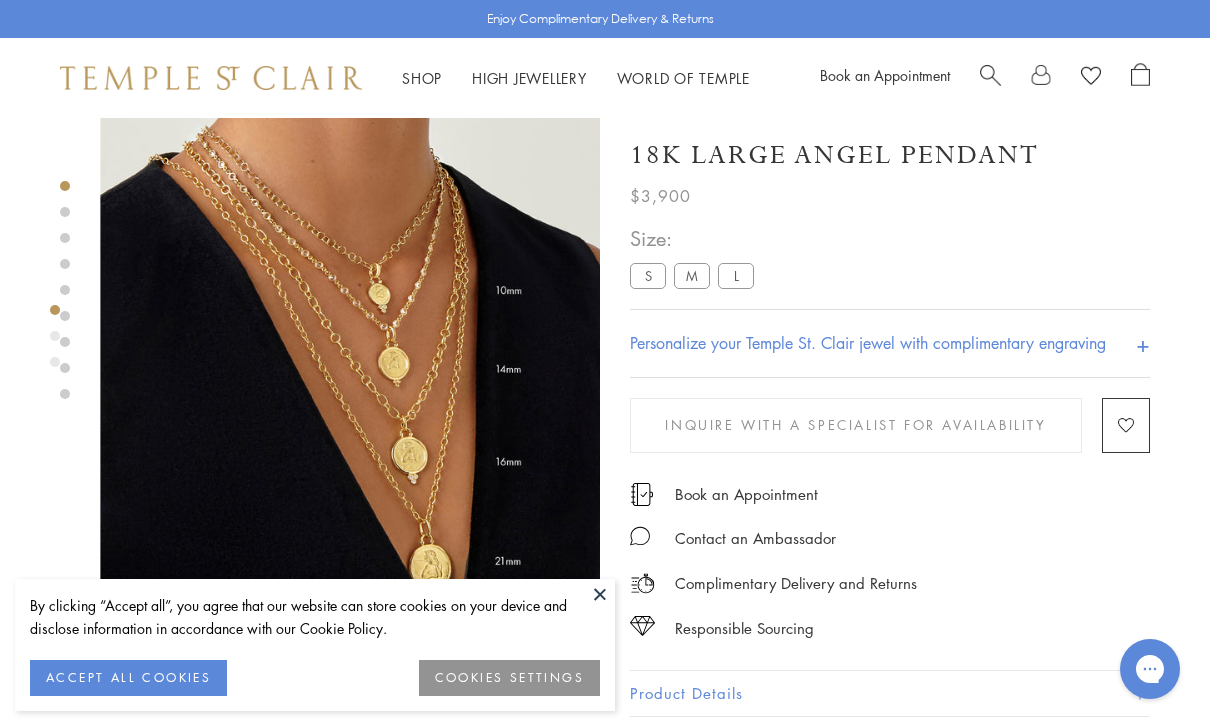 scroll, scrollTop: 3, scrollLeft: 0, axis: vertical 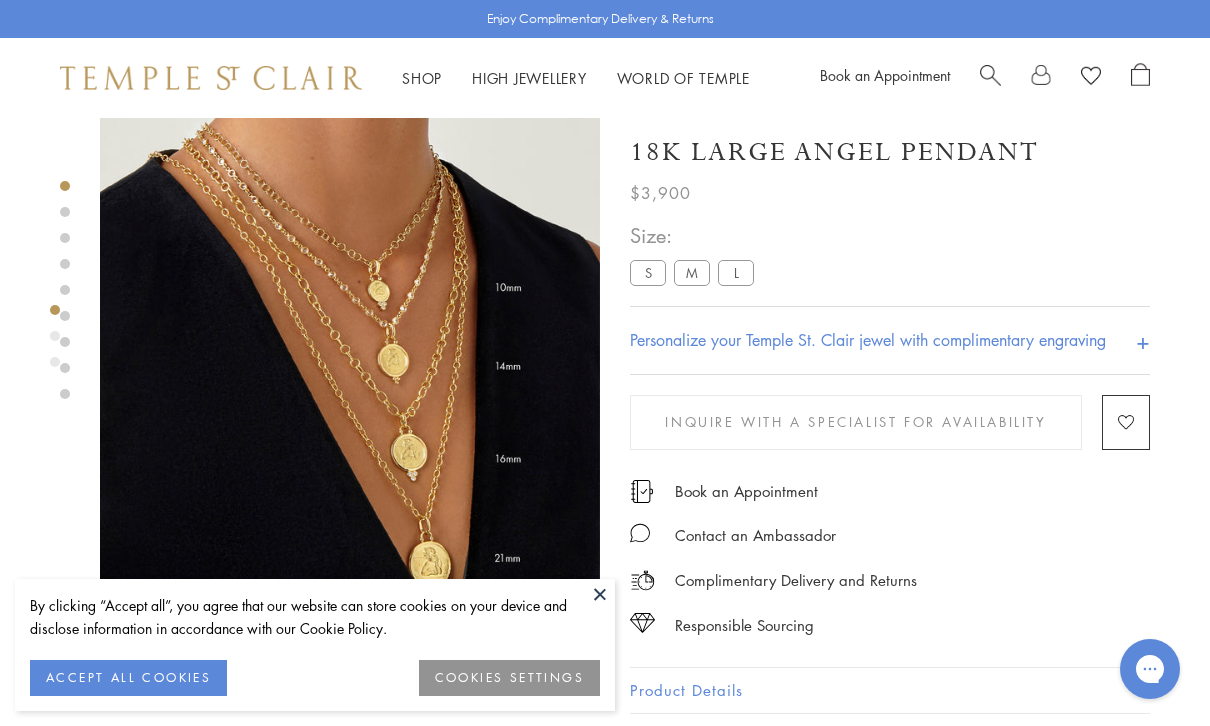 click at bounding box center [350, 365] 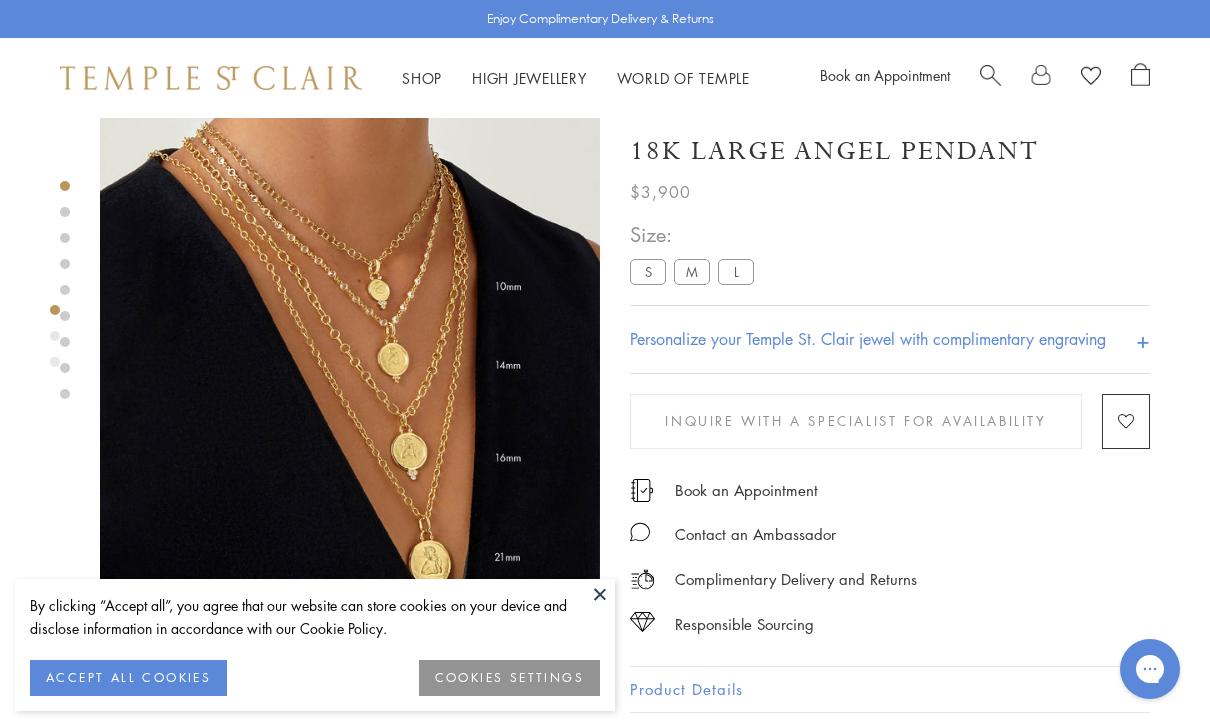 scroll, scrollTop: 49, scrollLeft: 0, axis: vertical 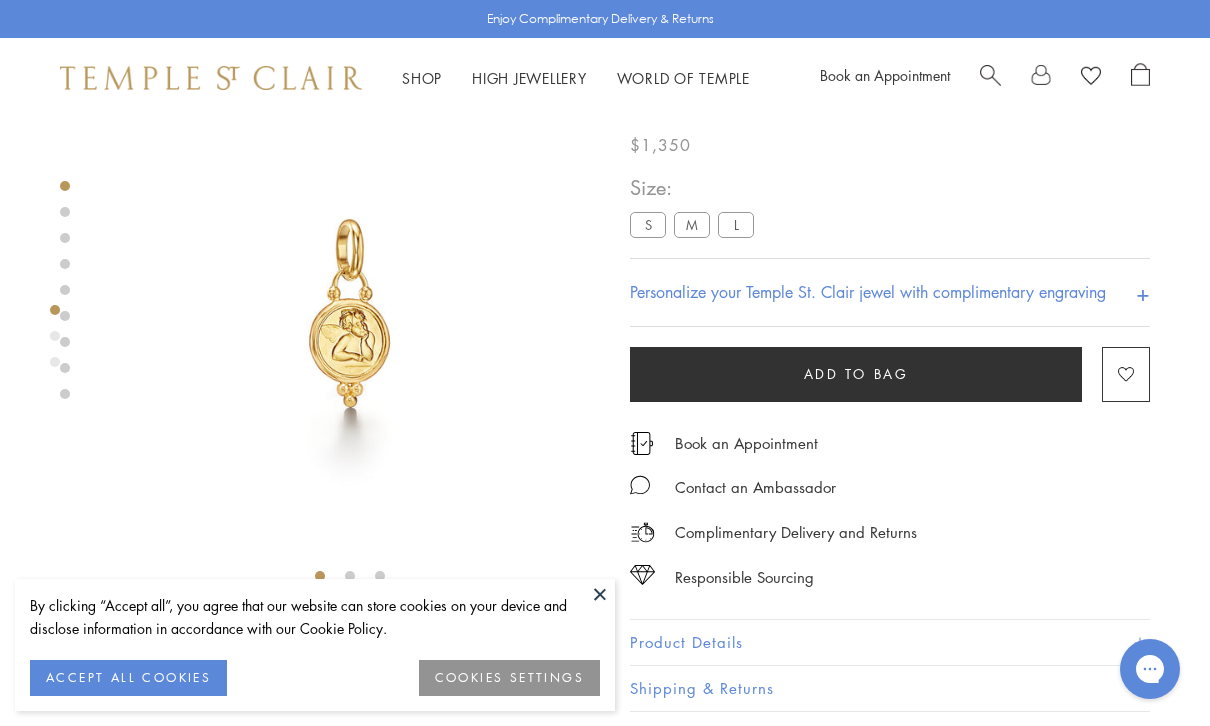 click on "S" at bounding box center (648, 225) 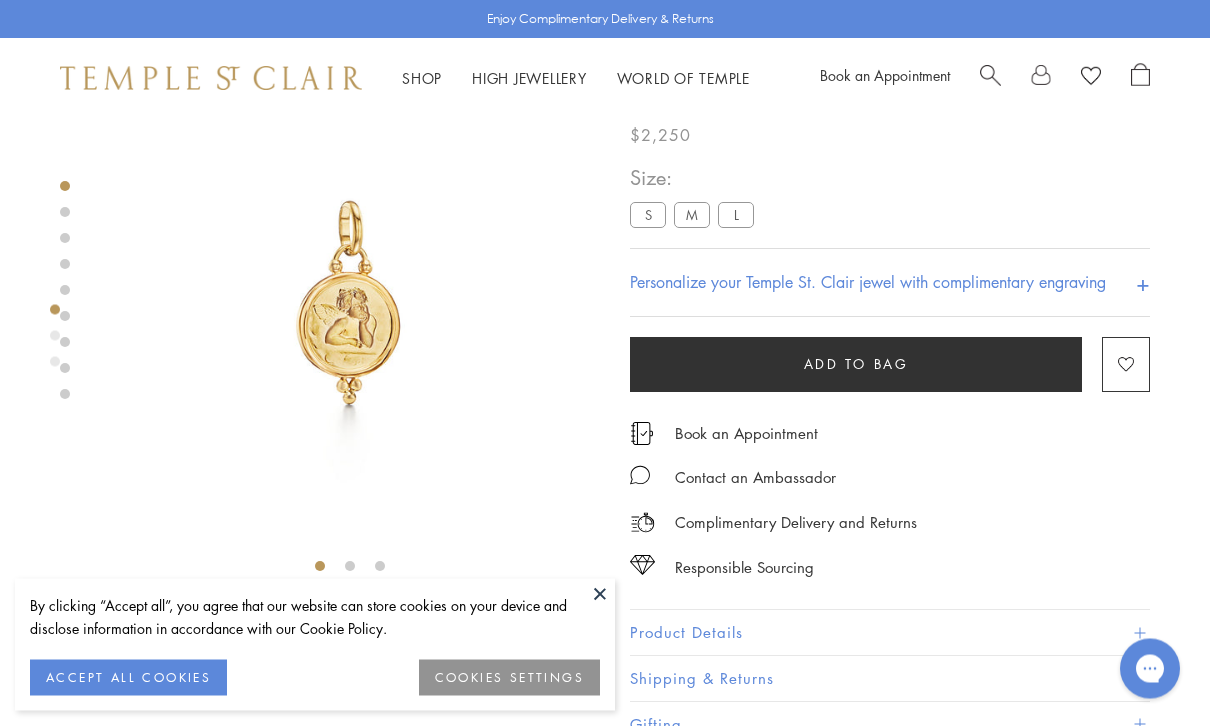 scroll, scrollTop: 0, scrollLeft: 0, axis: both 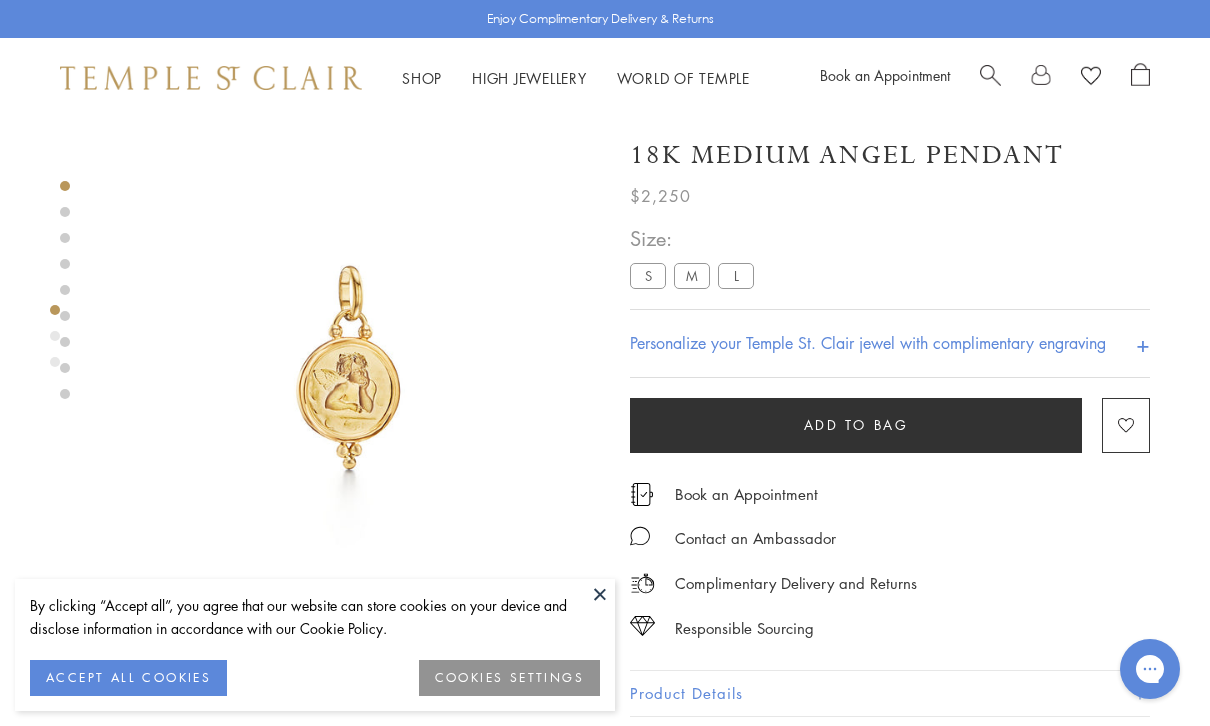 click on "L" at bounding box center (736, 275) 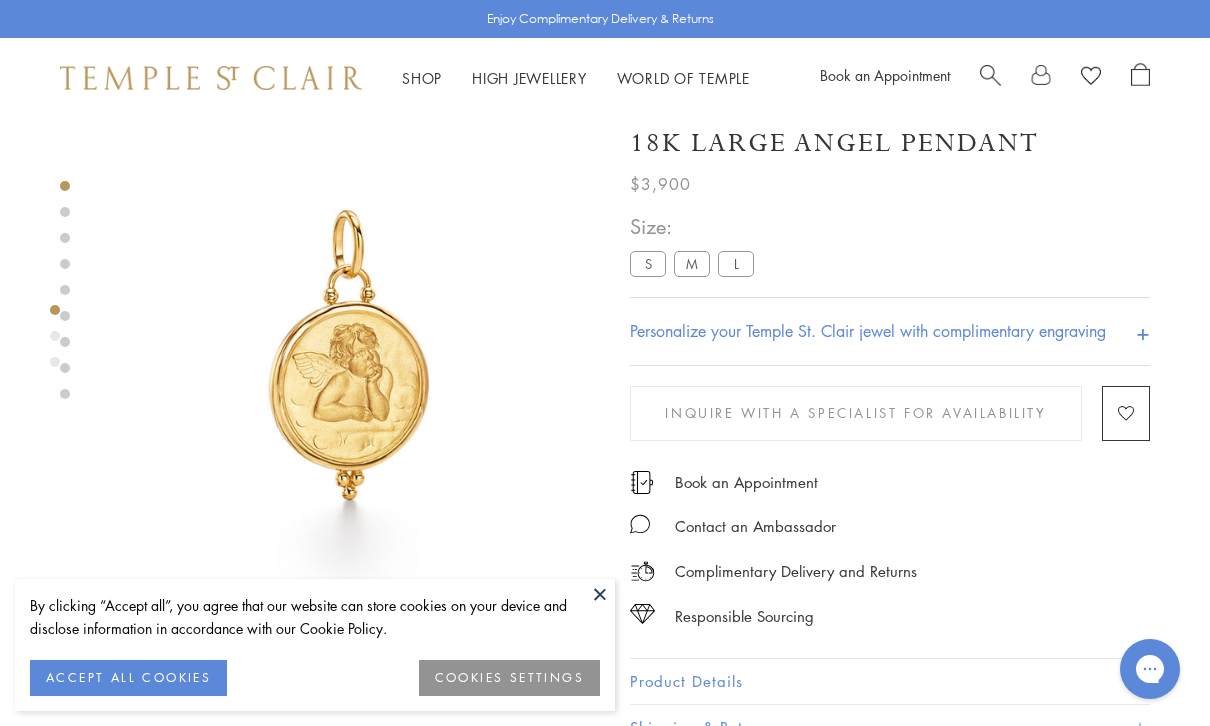 scroll, scrollTop: 0, scrollLeft: 0, axis: both 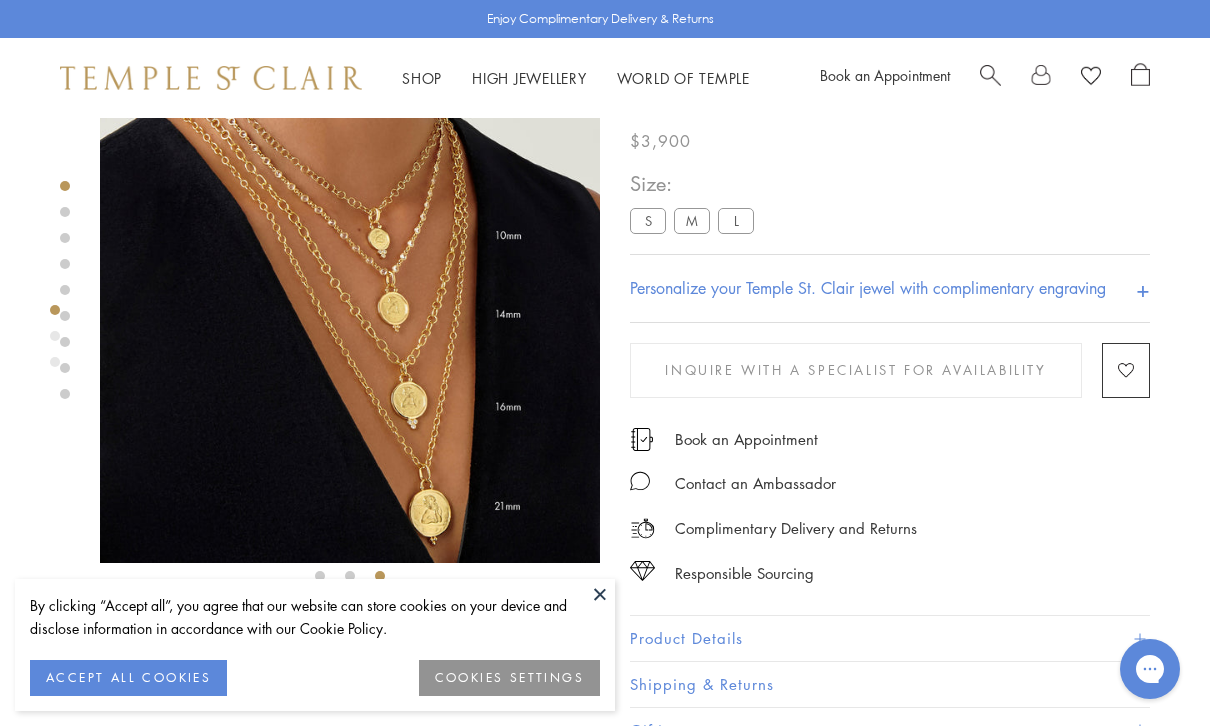 click on "Enjoy Complimentary Delivery & Returns" at bounding box center [605, 19] 